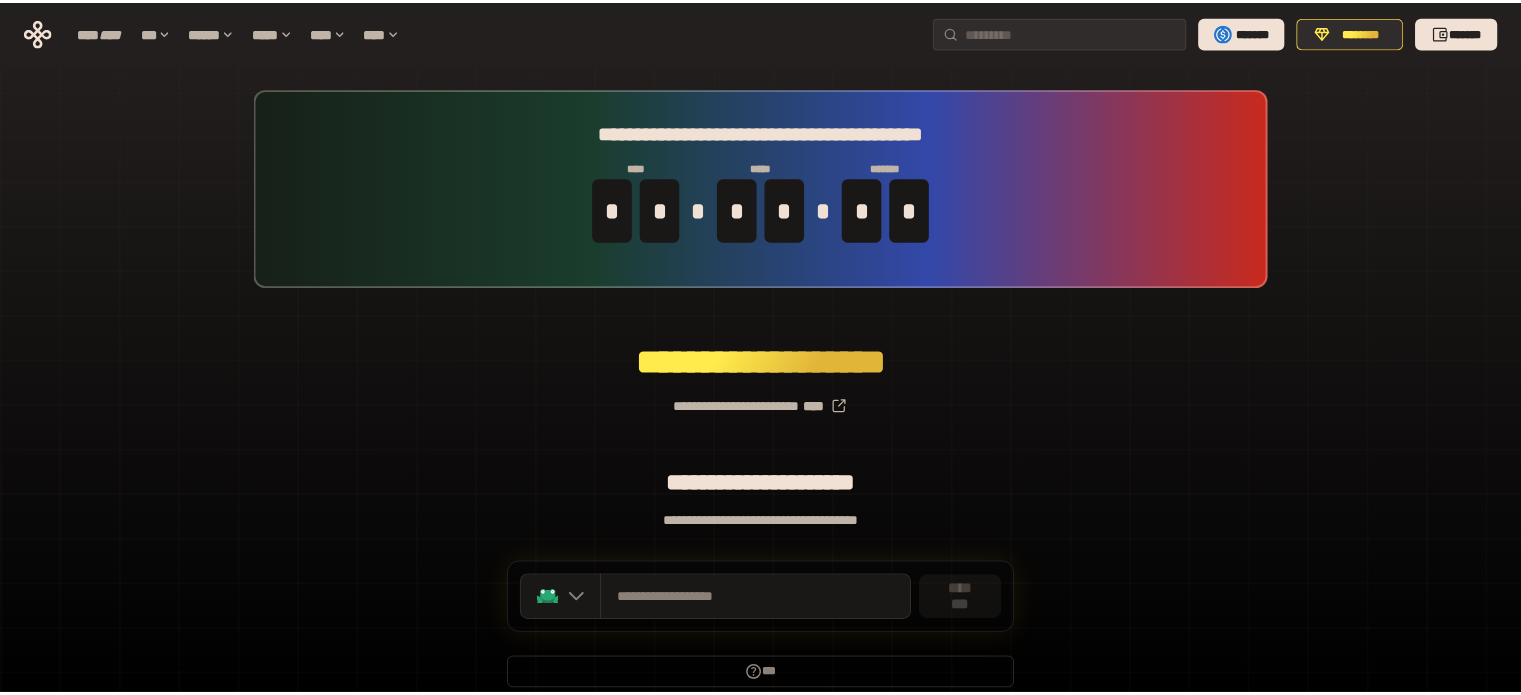 scroll, scrollTop: 0, scrollLeft: 0, axis: both 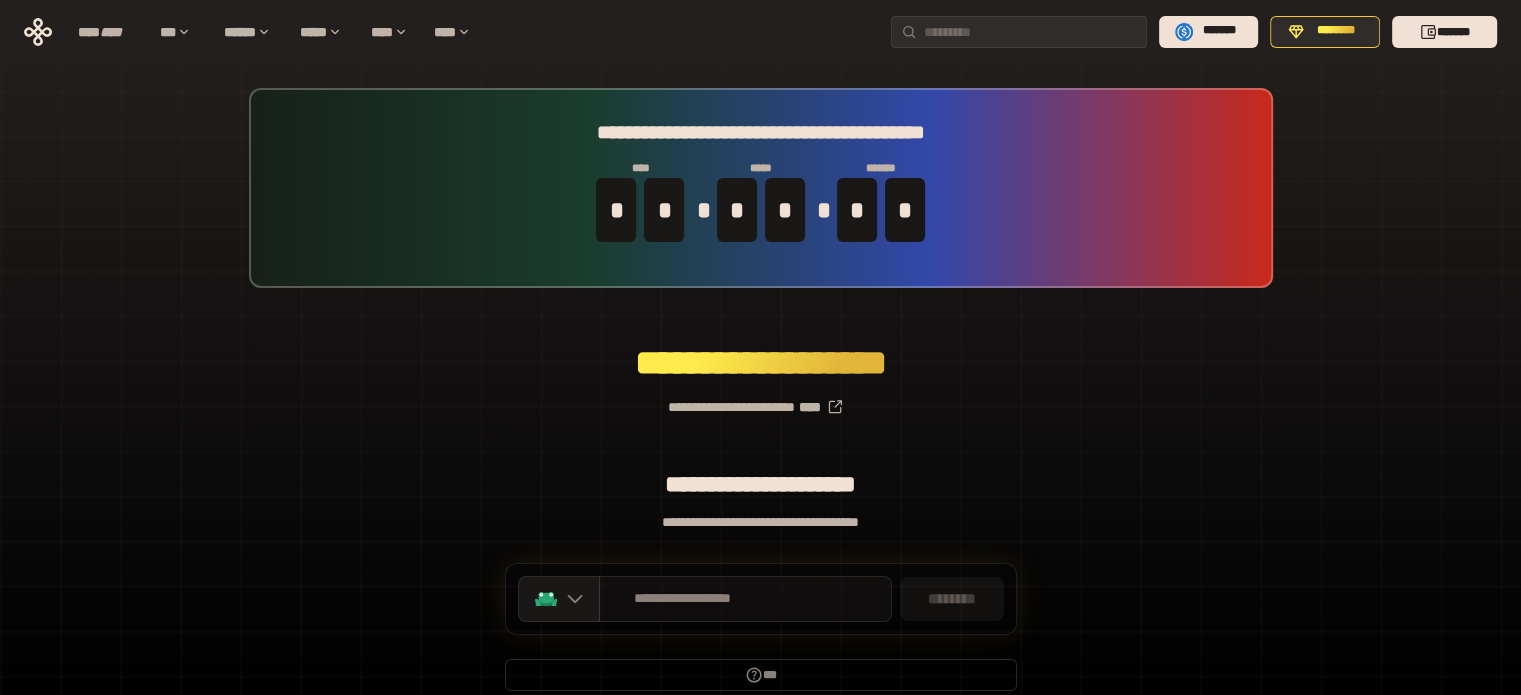 click on "**********" at bounding box center [683, 599] 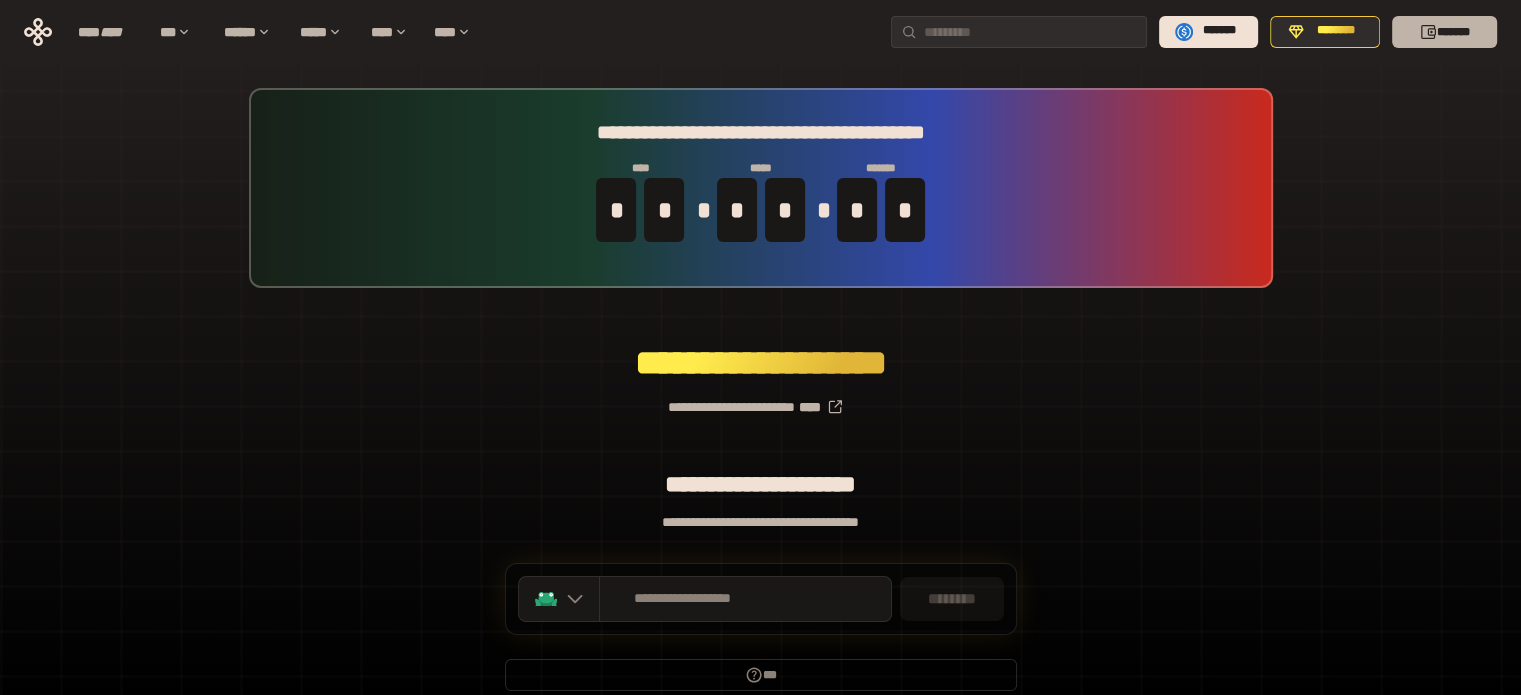click on "*******" at bounding box center [1444, 32] 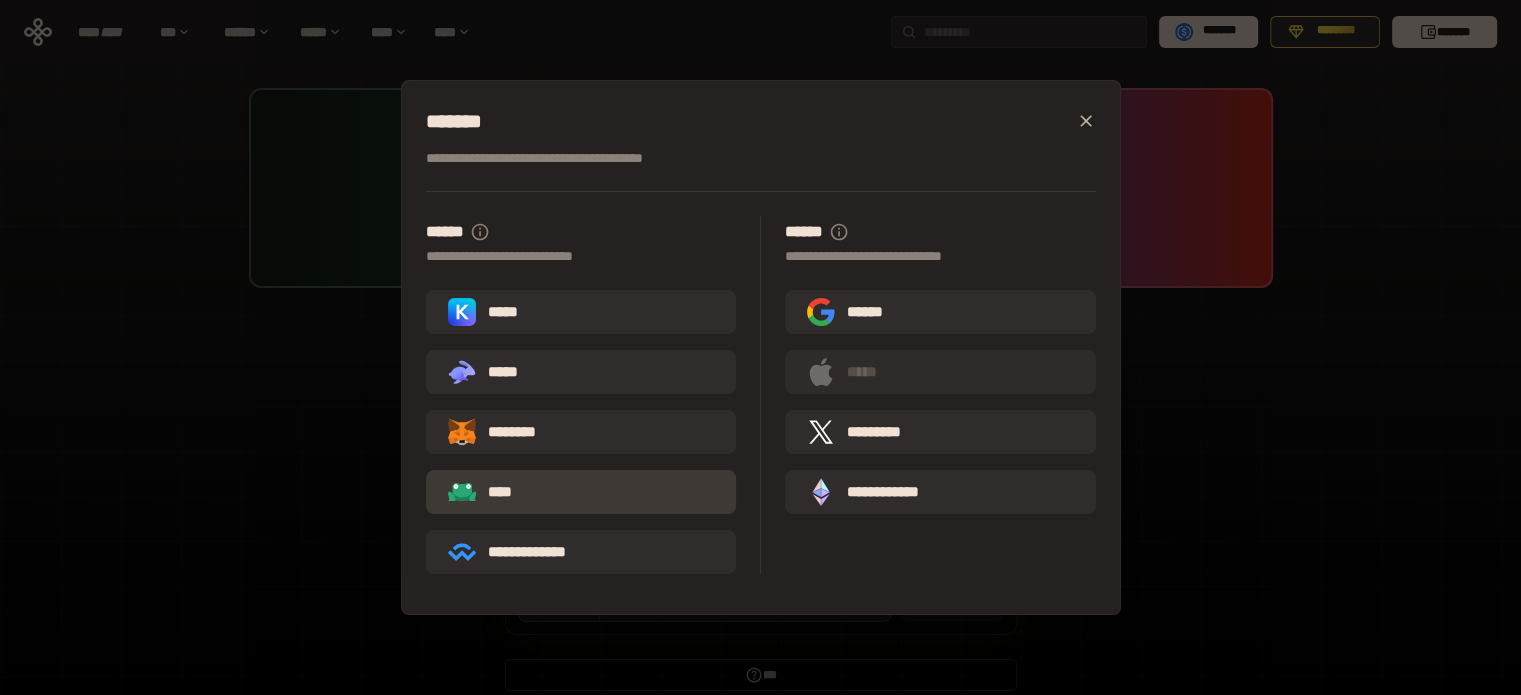 click on "****" at bounding box center (581, 492) 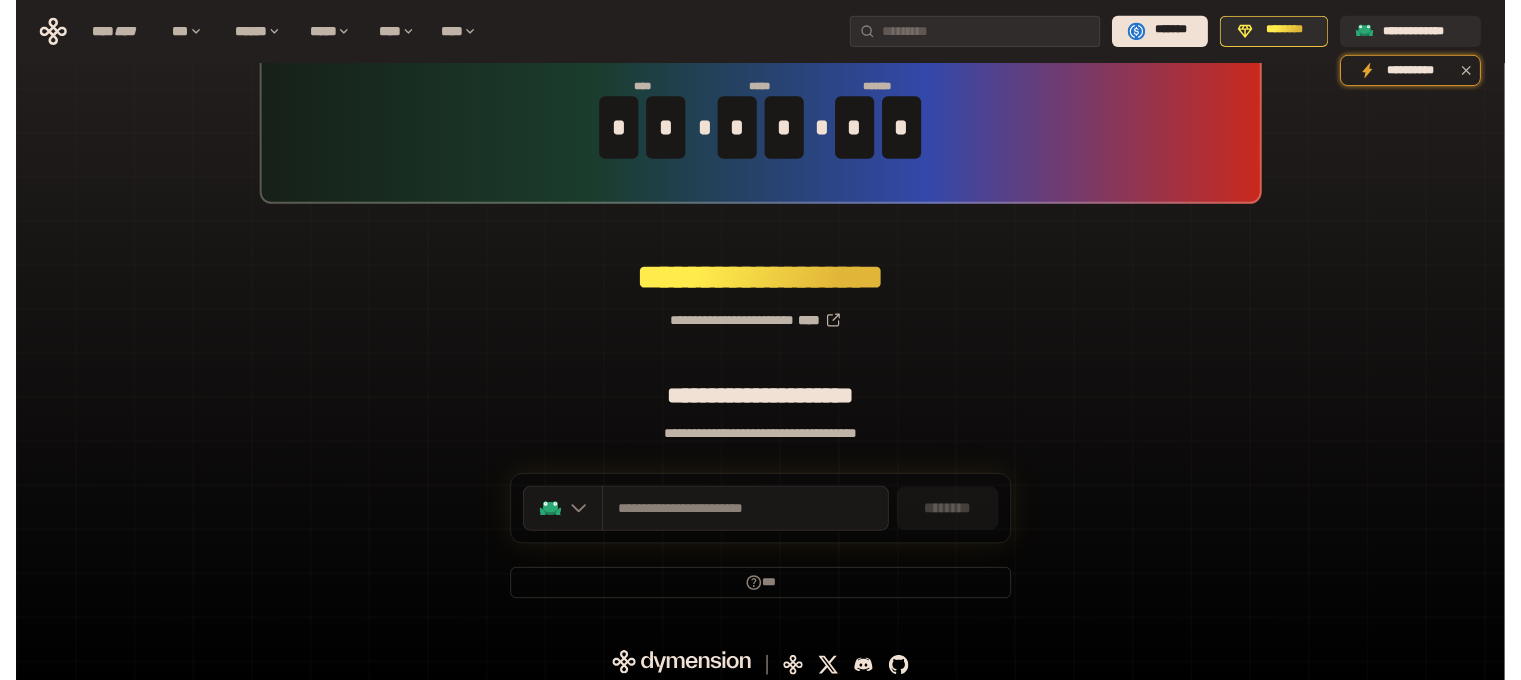 scroll, scrollTop: 87, scrollLeft: 0, axis: vertical 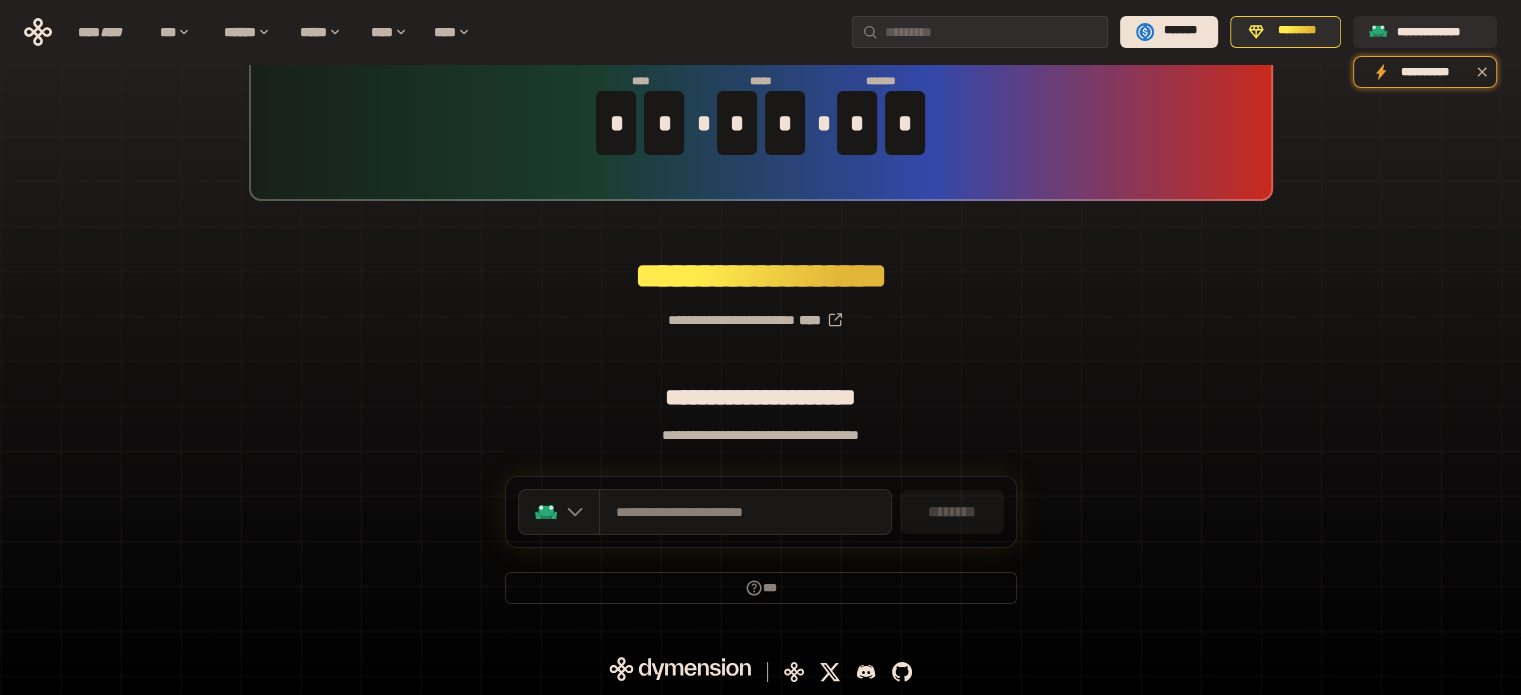 click on "********" at bounding box center (952, 512) 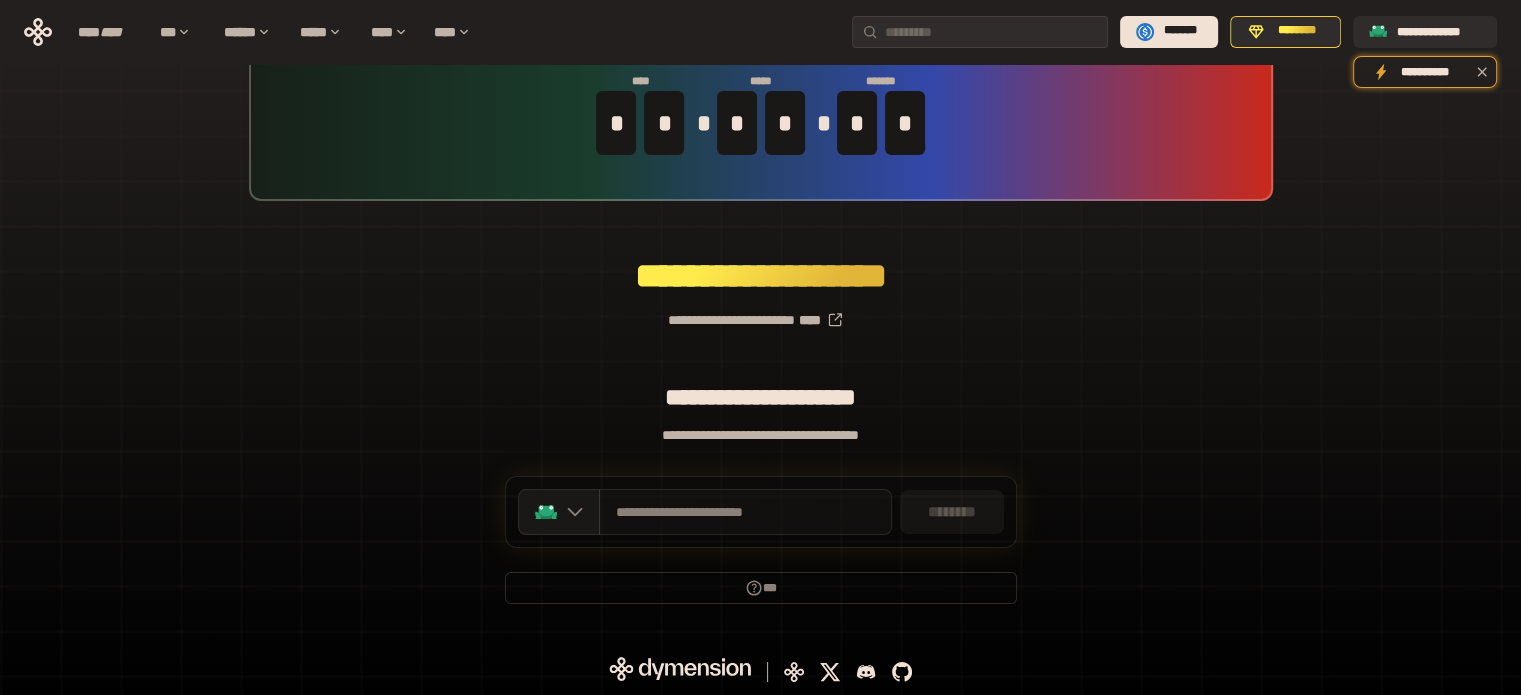 click on "**********" at bounding box center (745, 512) 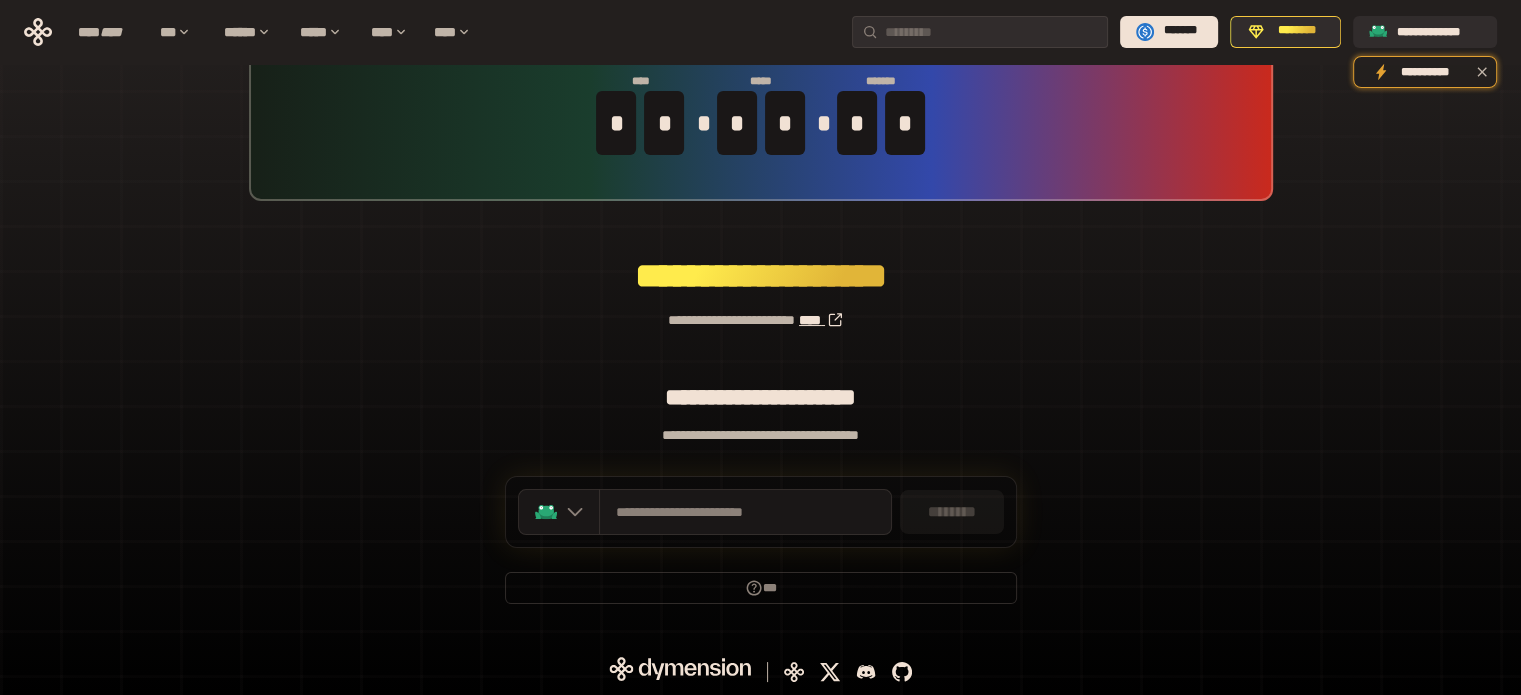click 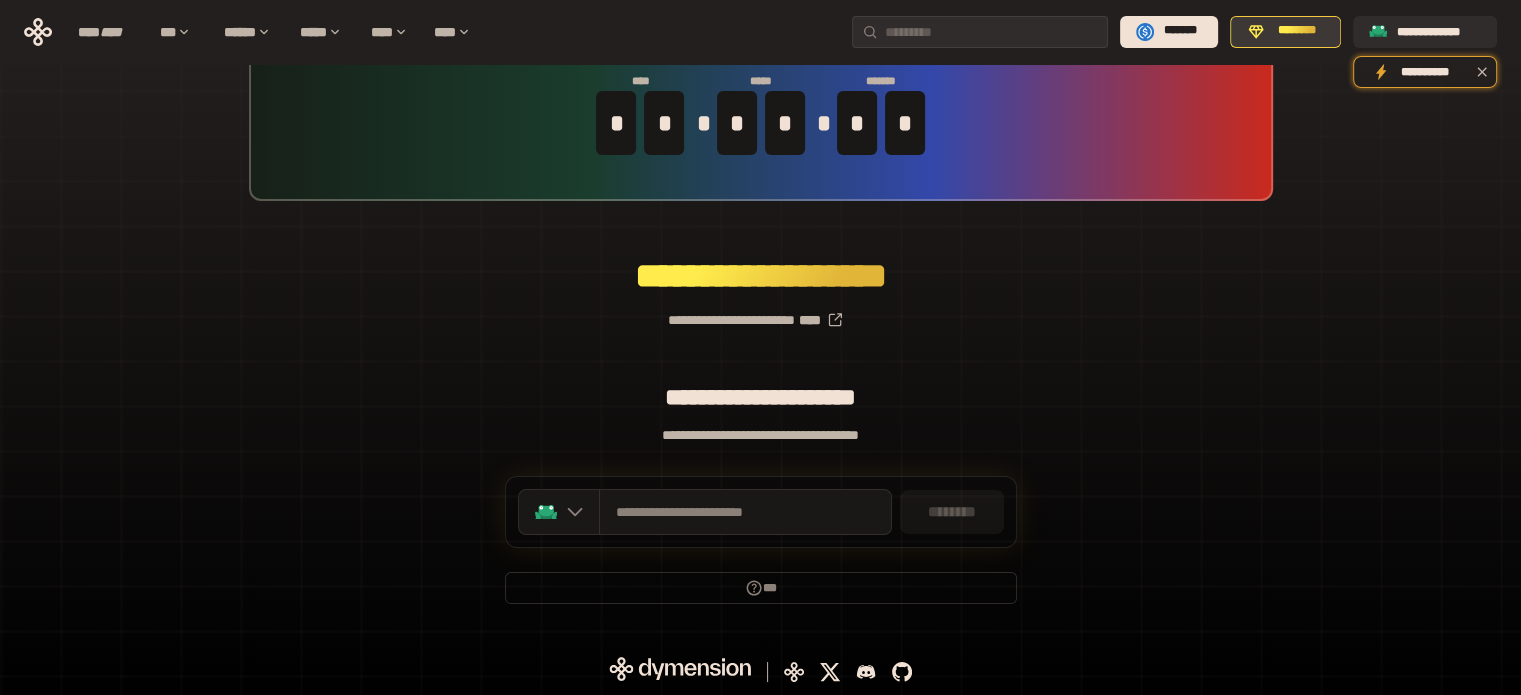 click on "********" at bounding box center [1296, 31] 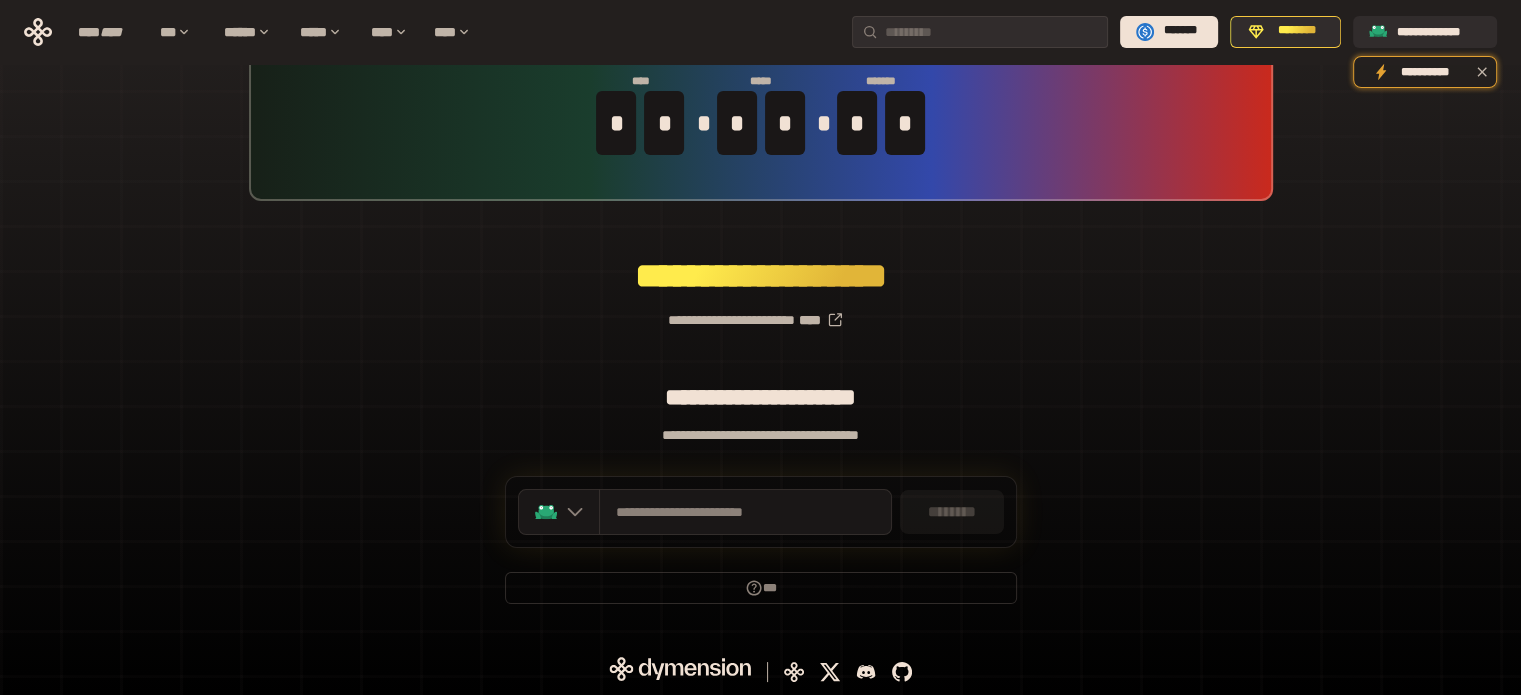 click on "********" at bounding box center (952, 512) 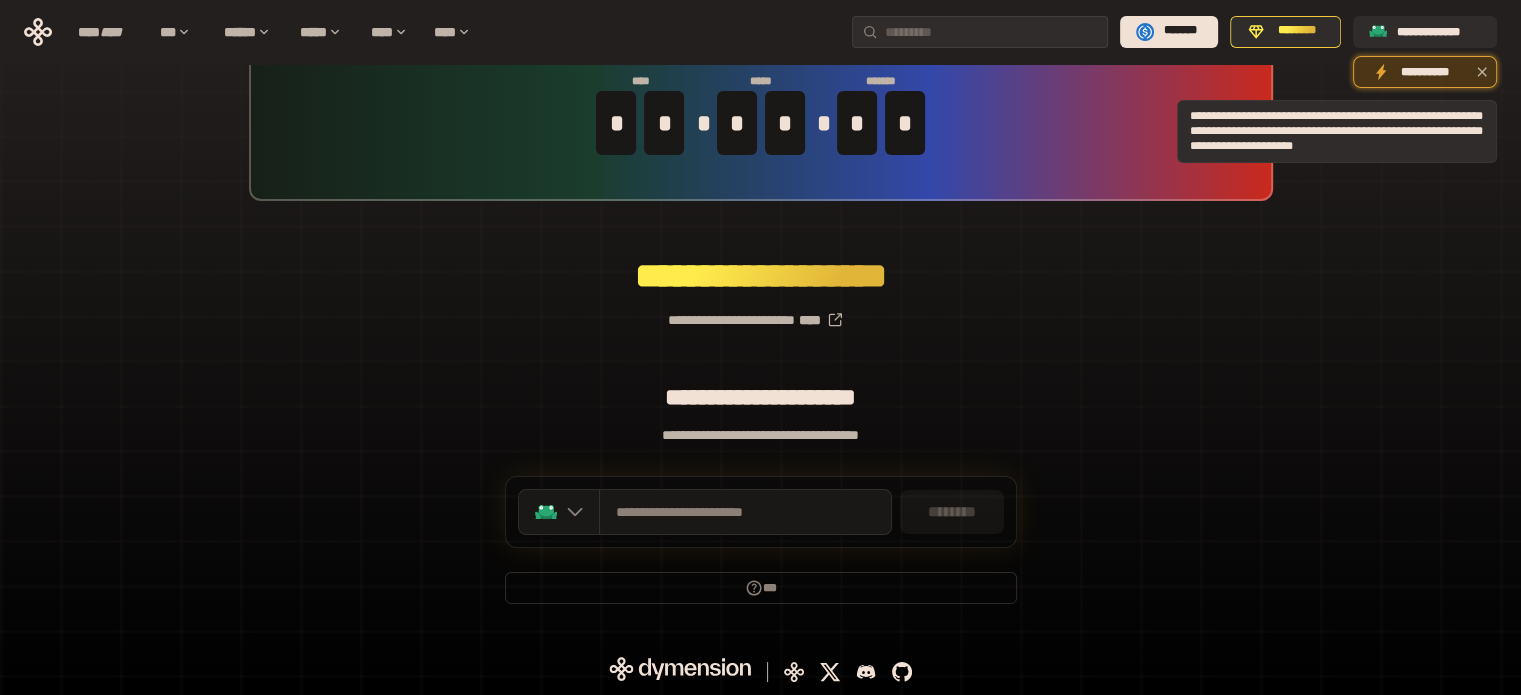 click on "**********" at bounding box center [1425, 72] 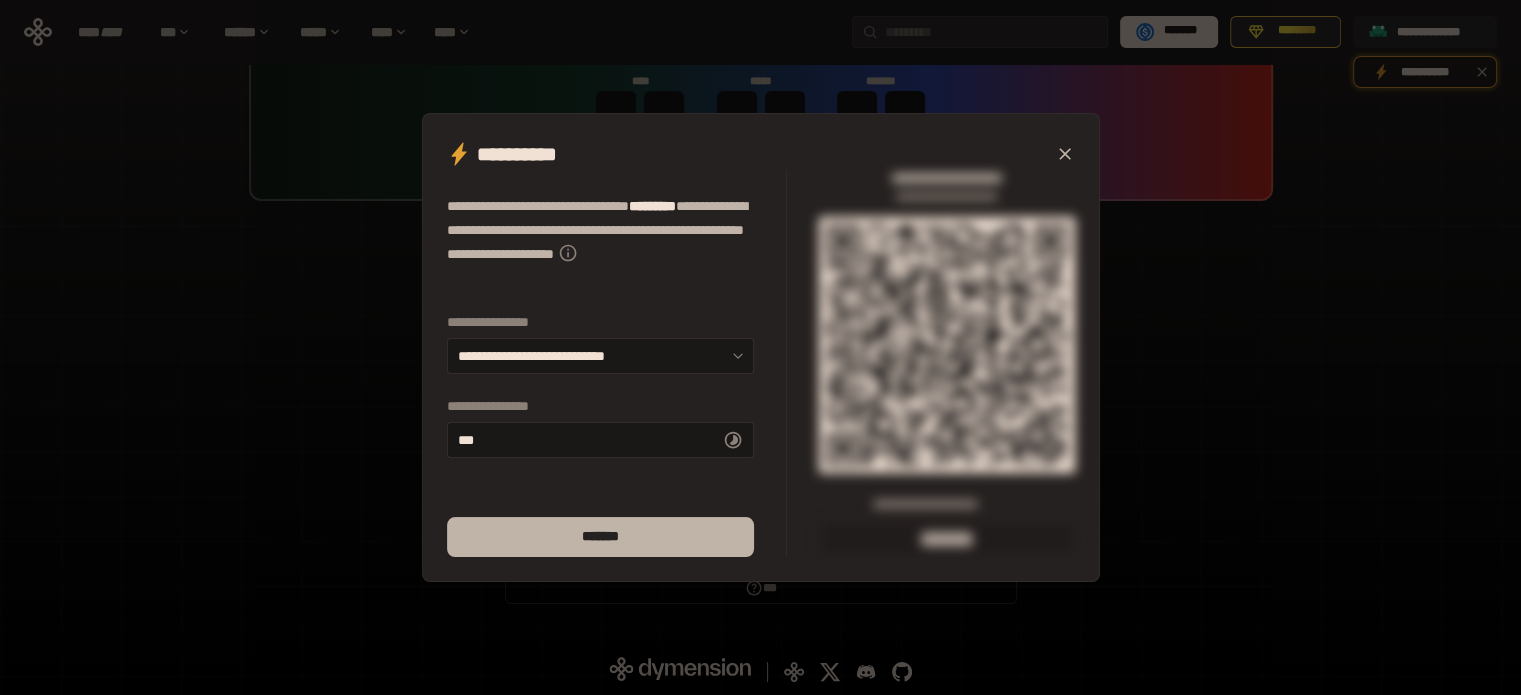 click on "*******" at bounding box center [600, 537] 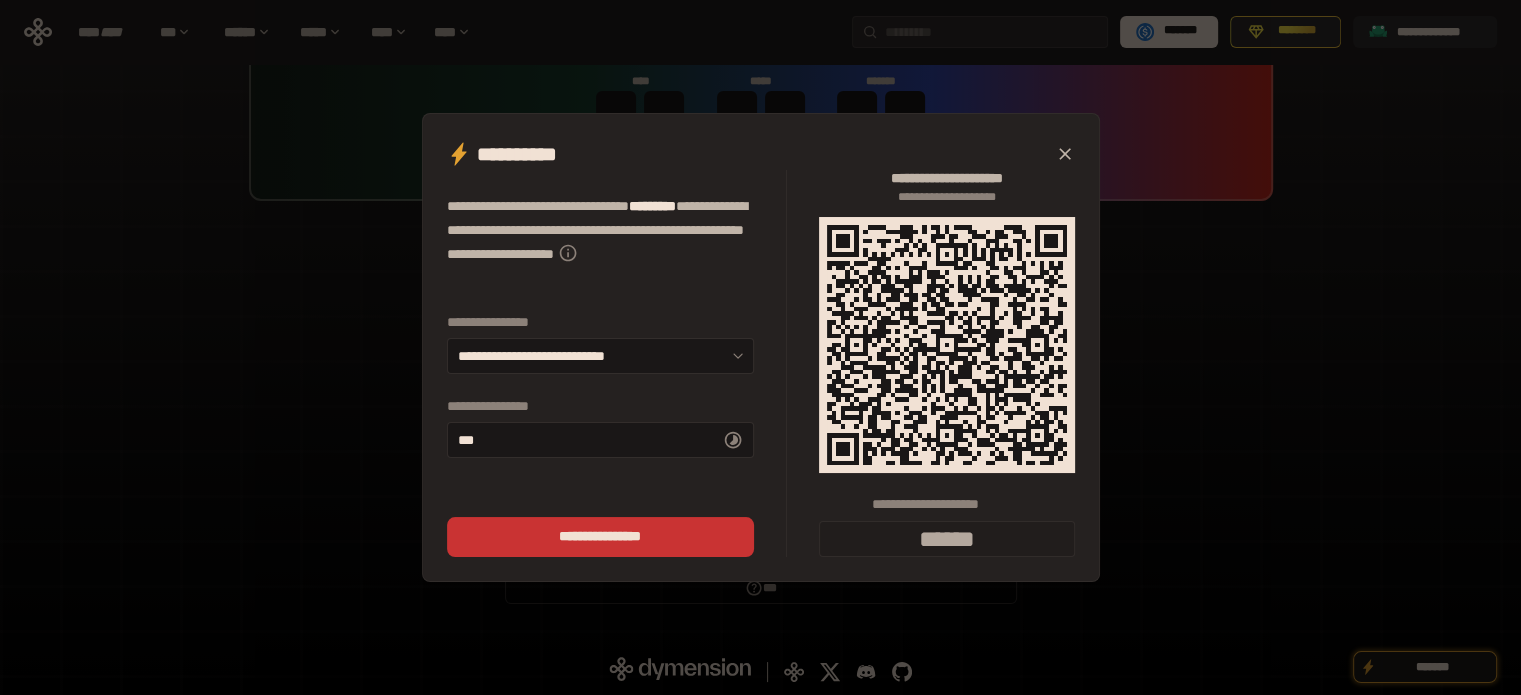 type on "******" 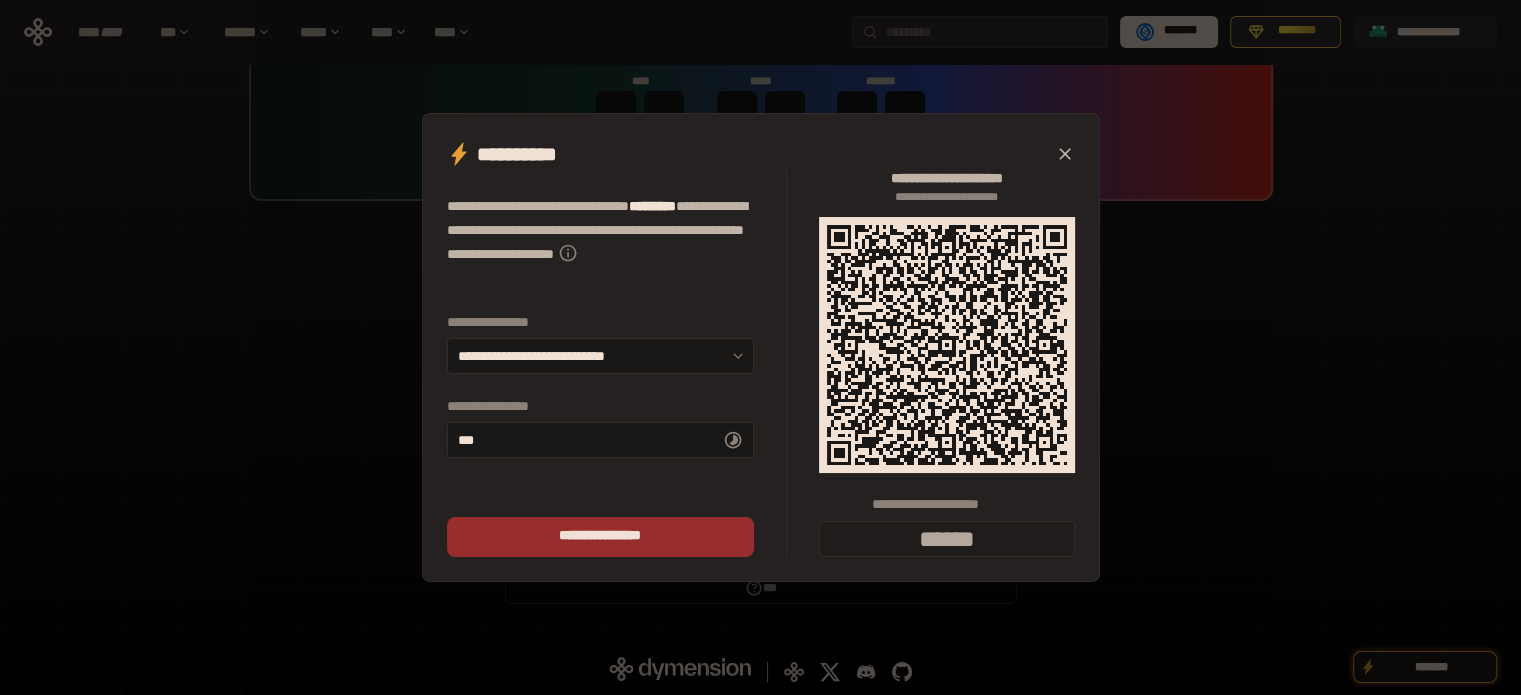 click on "******** ******* *" at bounding box center [600, 537] 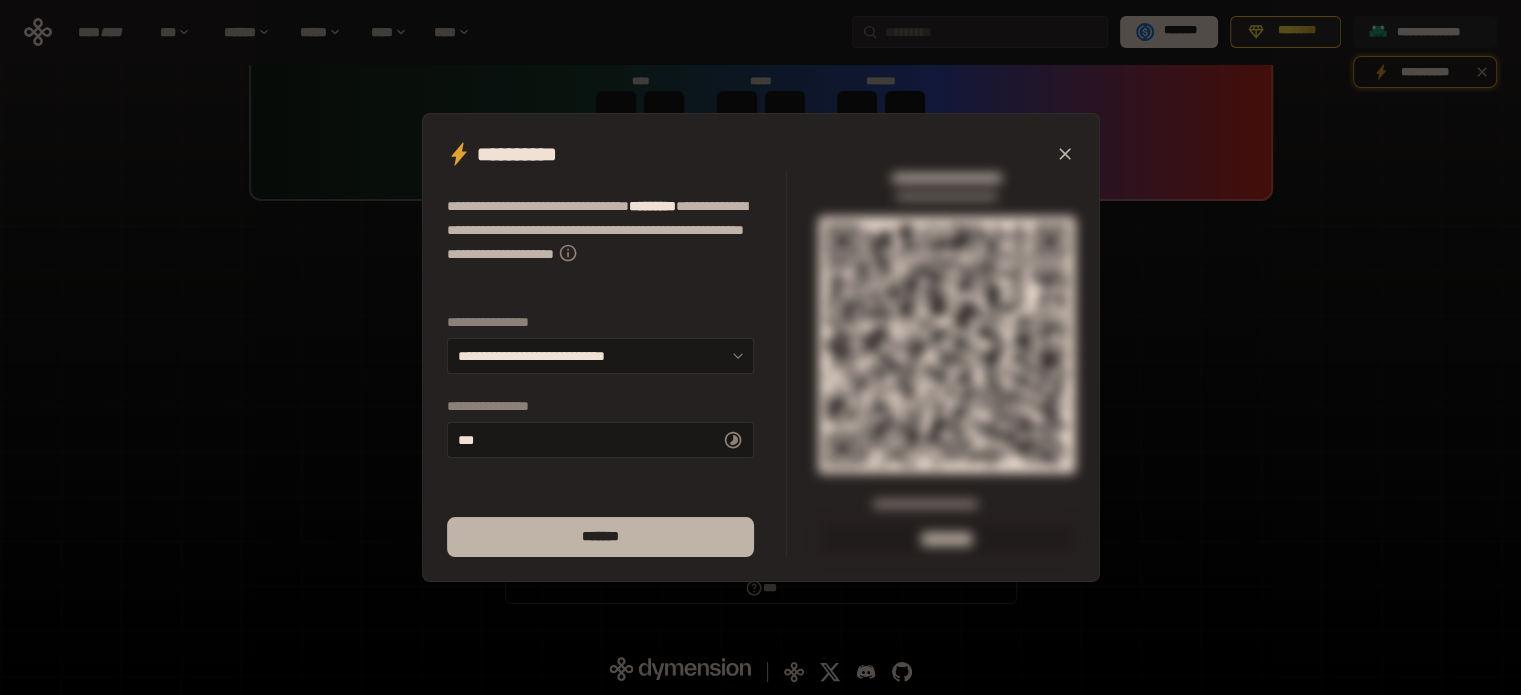 click on "*******" at bounding box center (600, 537) 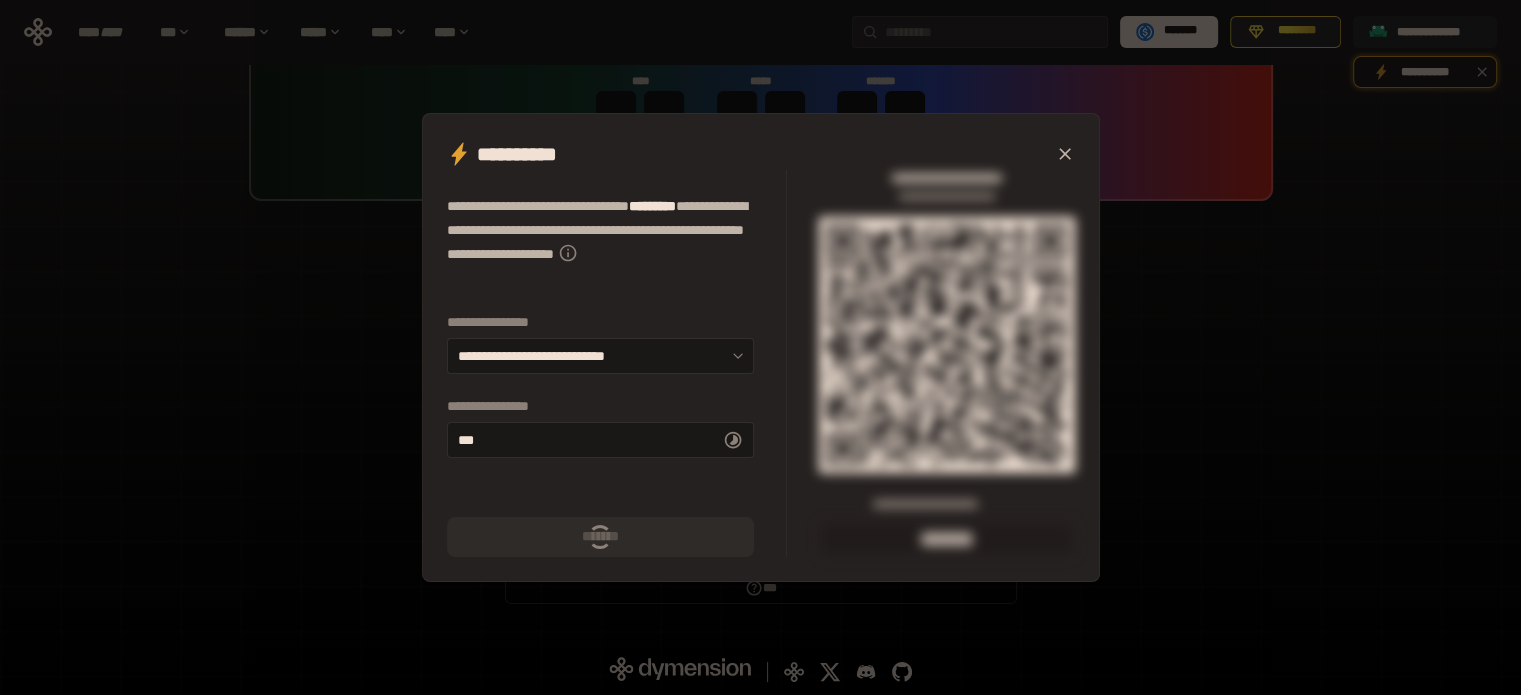 click 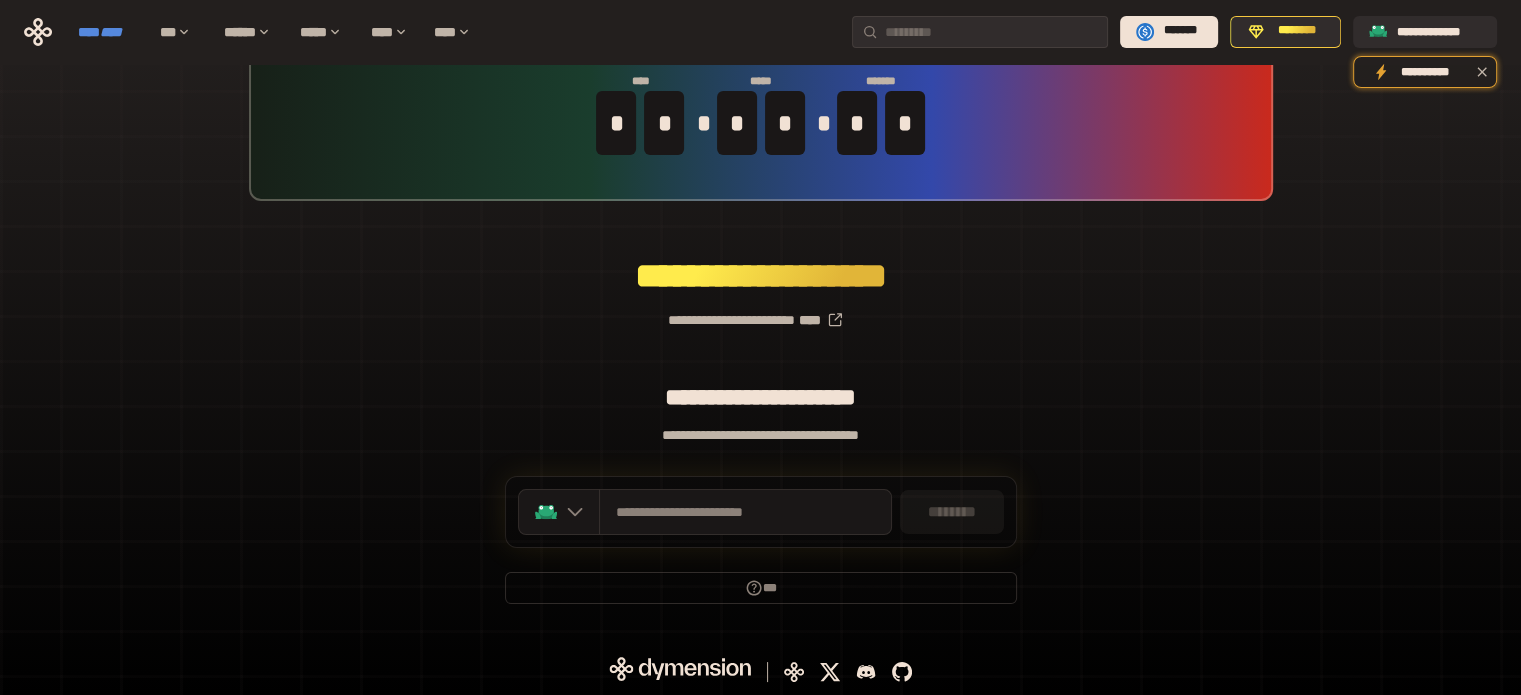 click on "****" at bounding box center (111, 32) 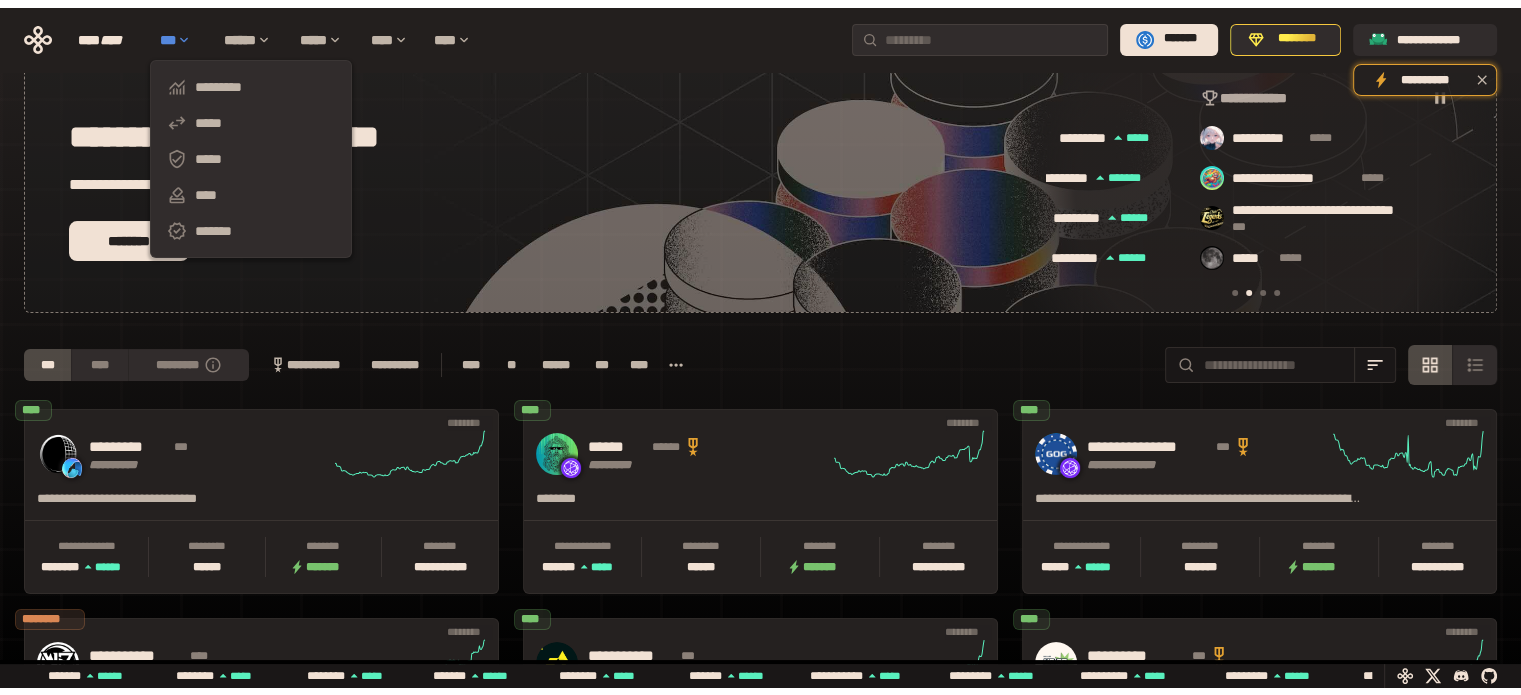 scroll, scrollTop: 0, scrollLeft: 436, axis: horizontal 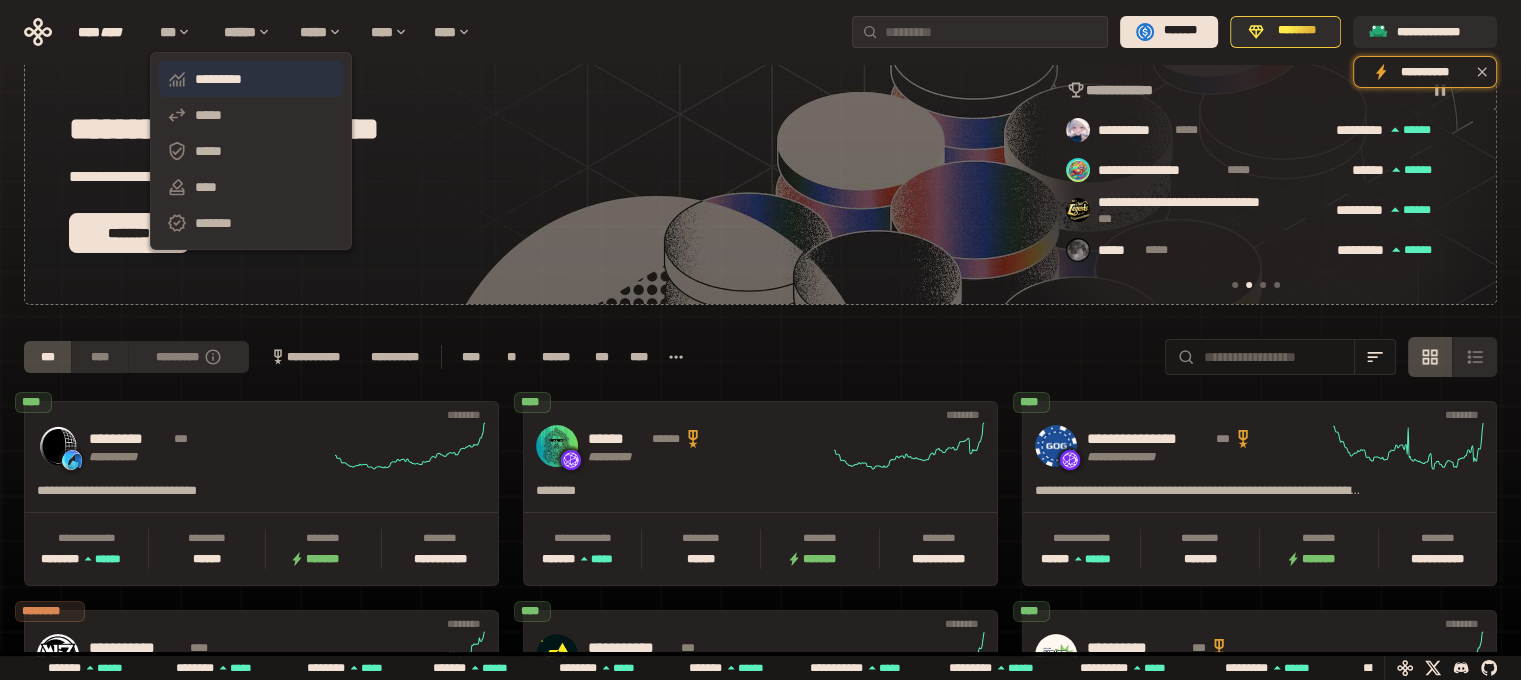 click on "*********" at bounding box center (251, 79) 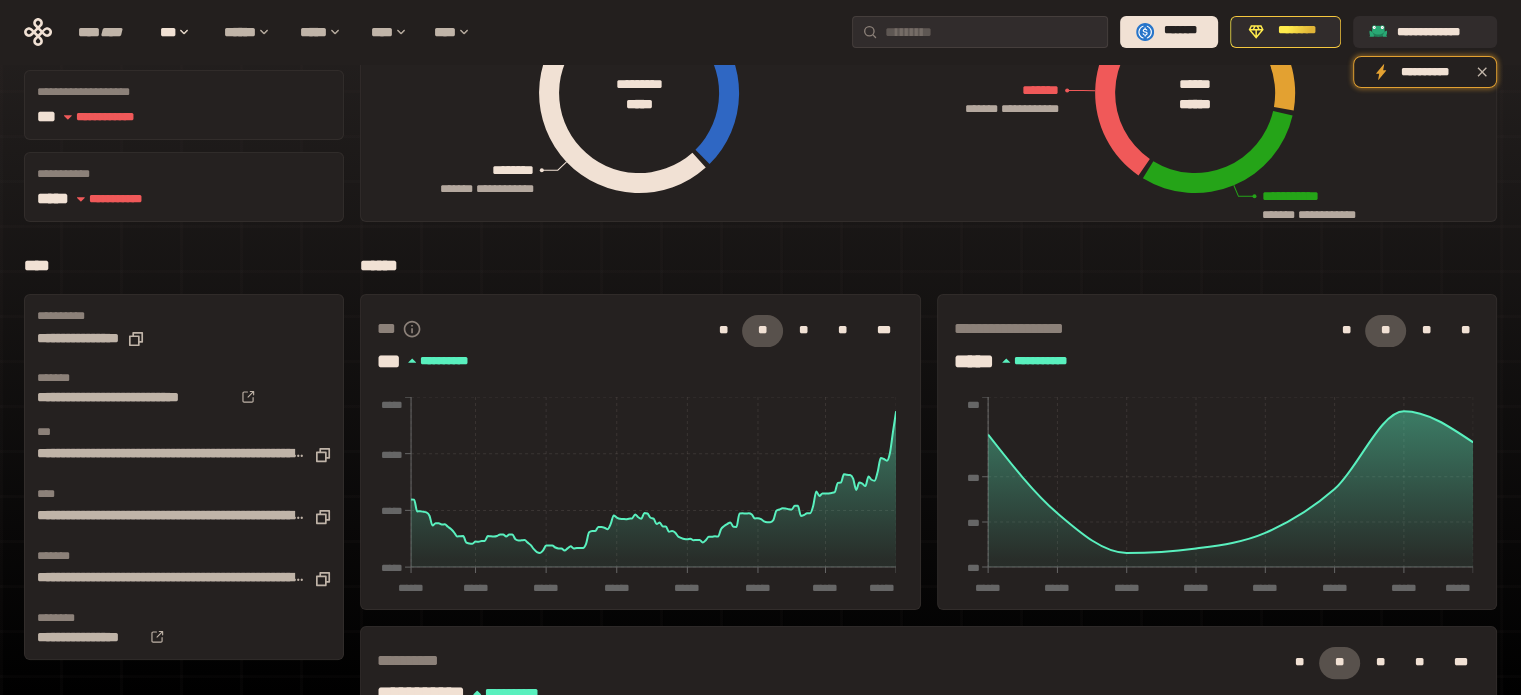 scroll, scrollTop: 300, scrollLeft: 0, axis: vertical 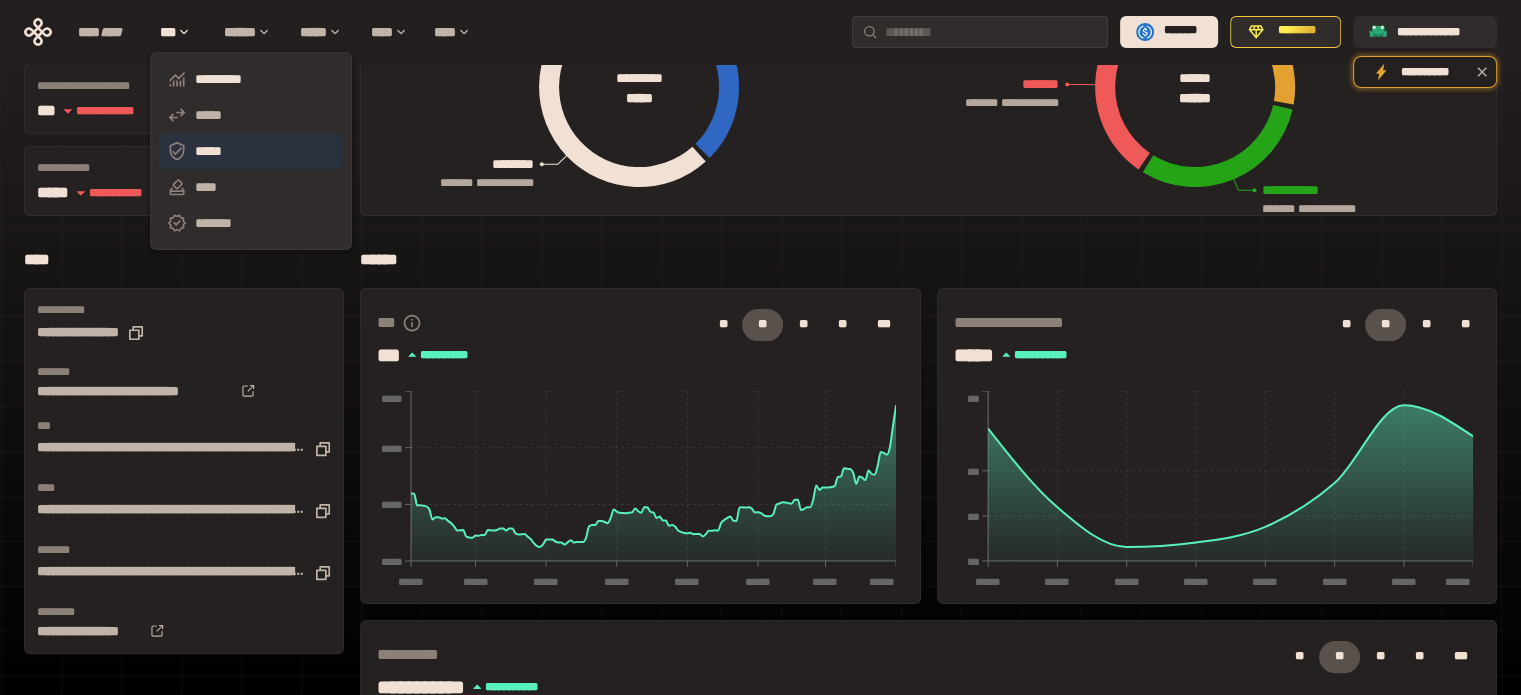 click on "*****" at bounding box center [251, 151] 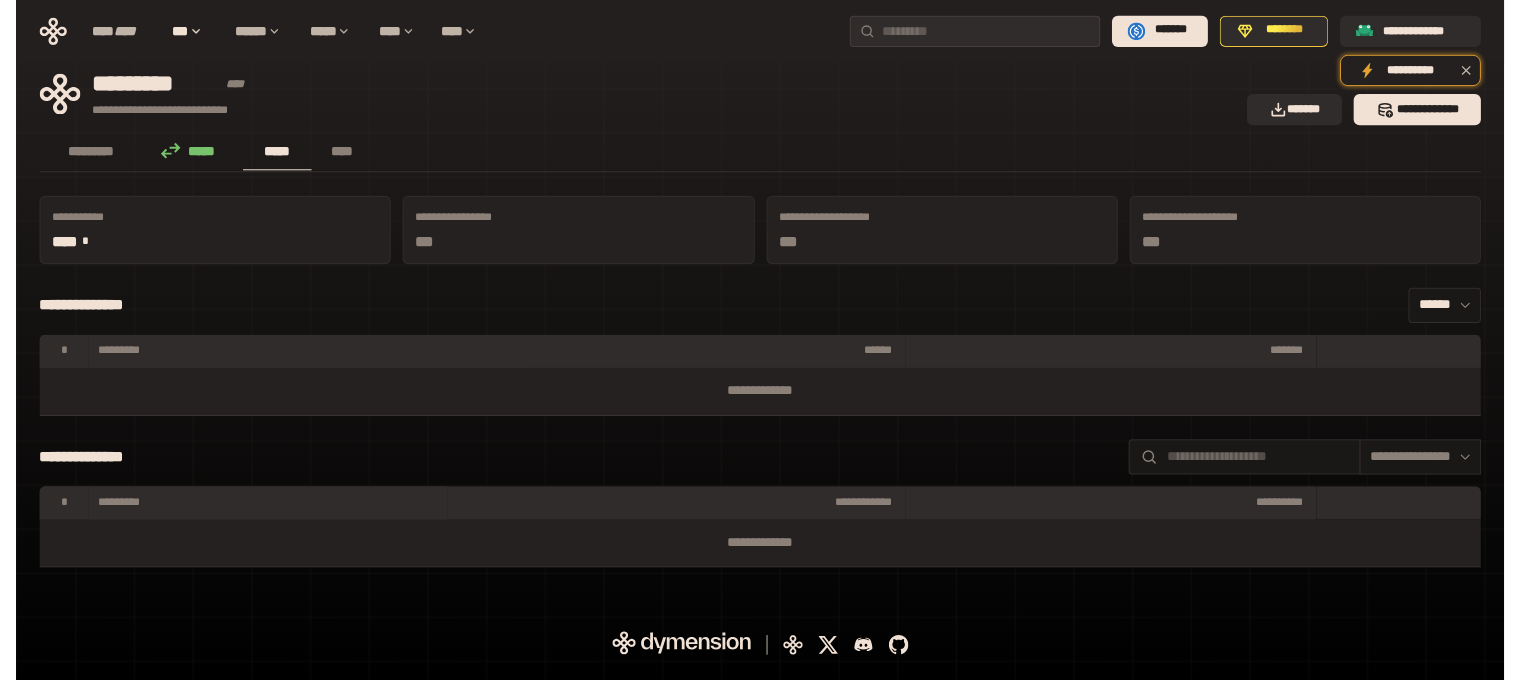 scroll, scrollTop: 0, scrollLeft: 0, axis: both 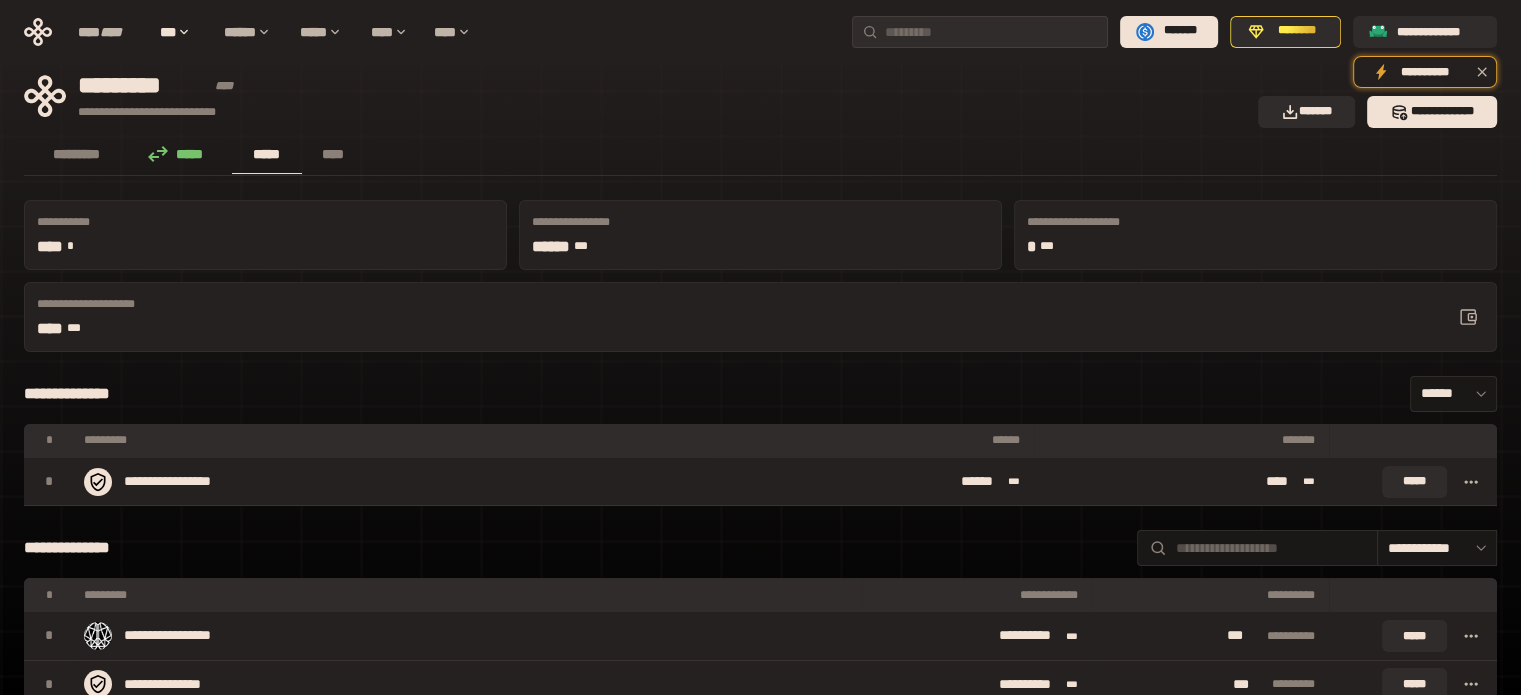 click on "*****" at bounding box center [181, 154] 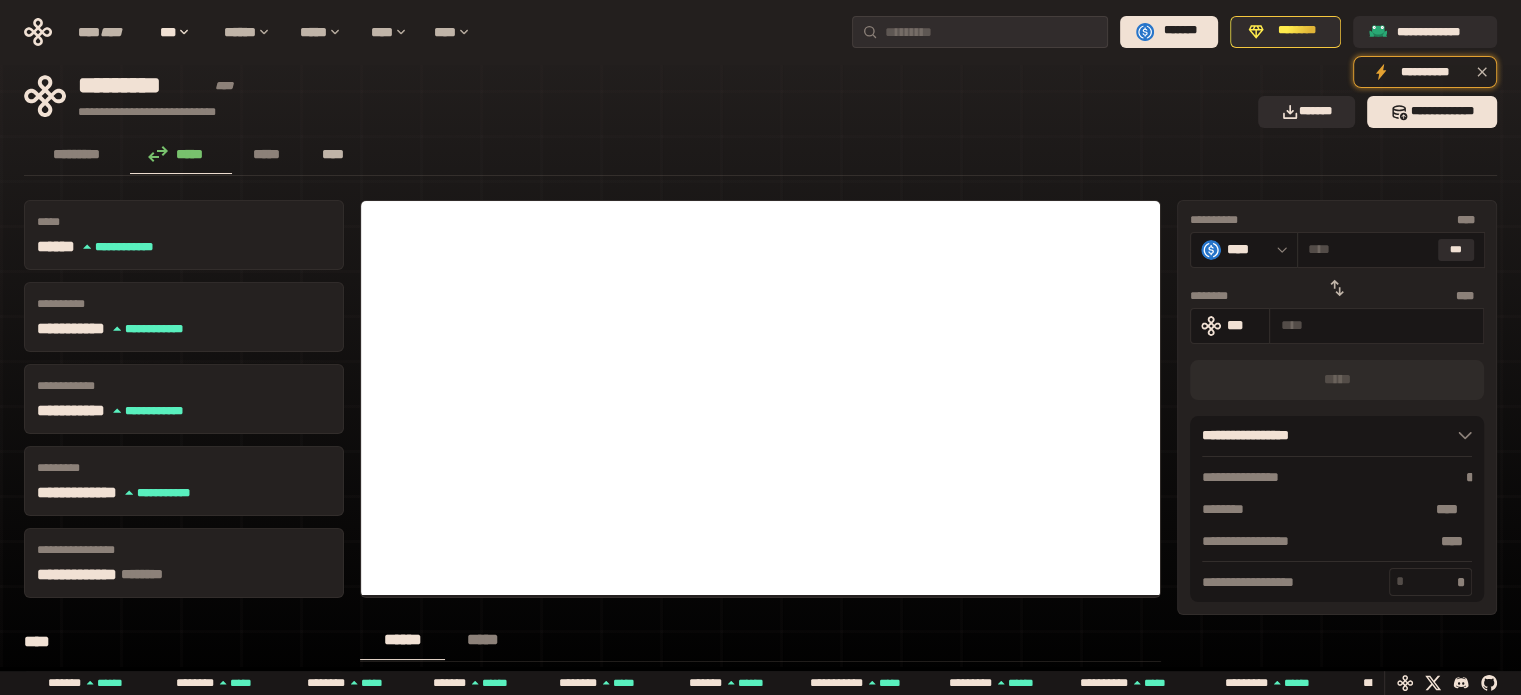 click on "****" at bounding box center [333, 154] 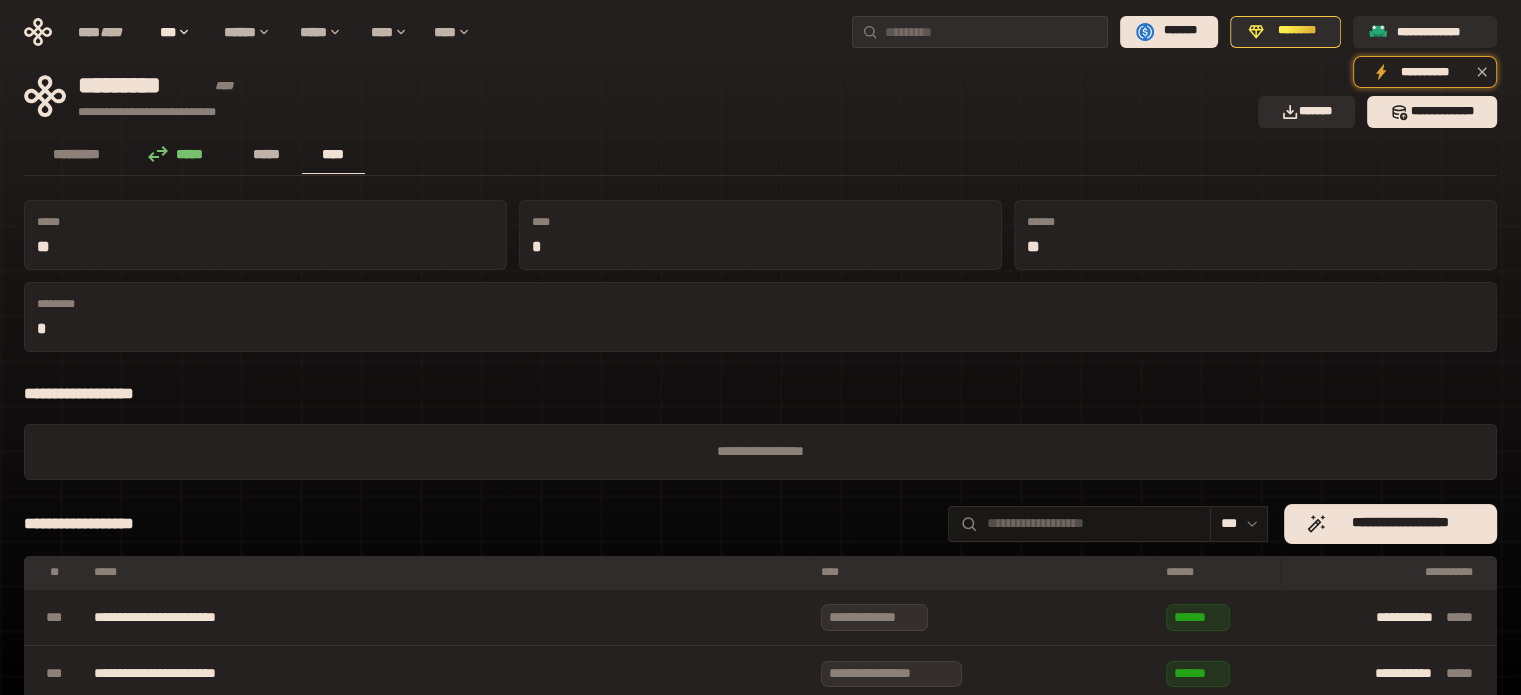 click on "*****" at bounding box center (267, 154) 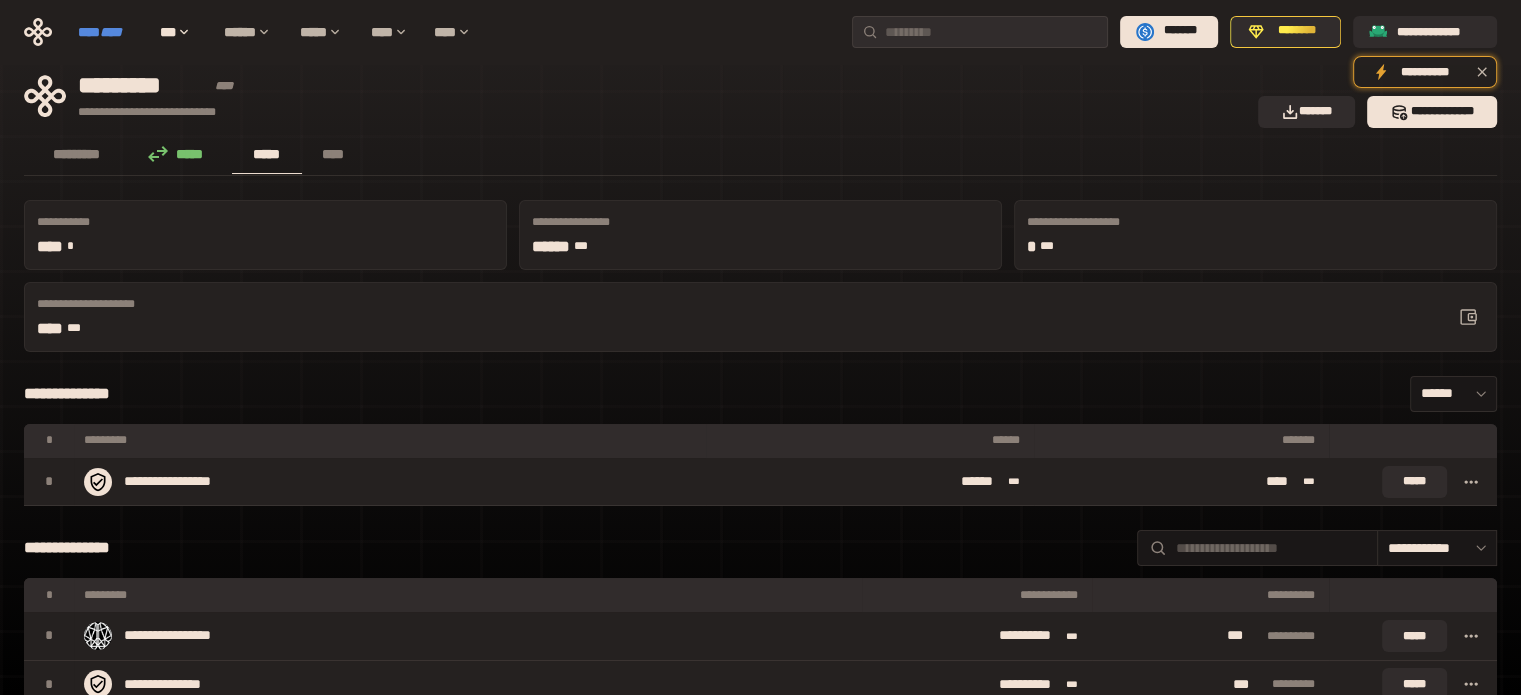 click on "****" at bounding box center [111, 32] 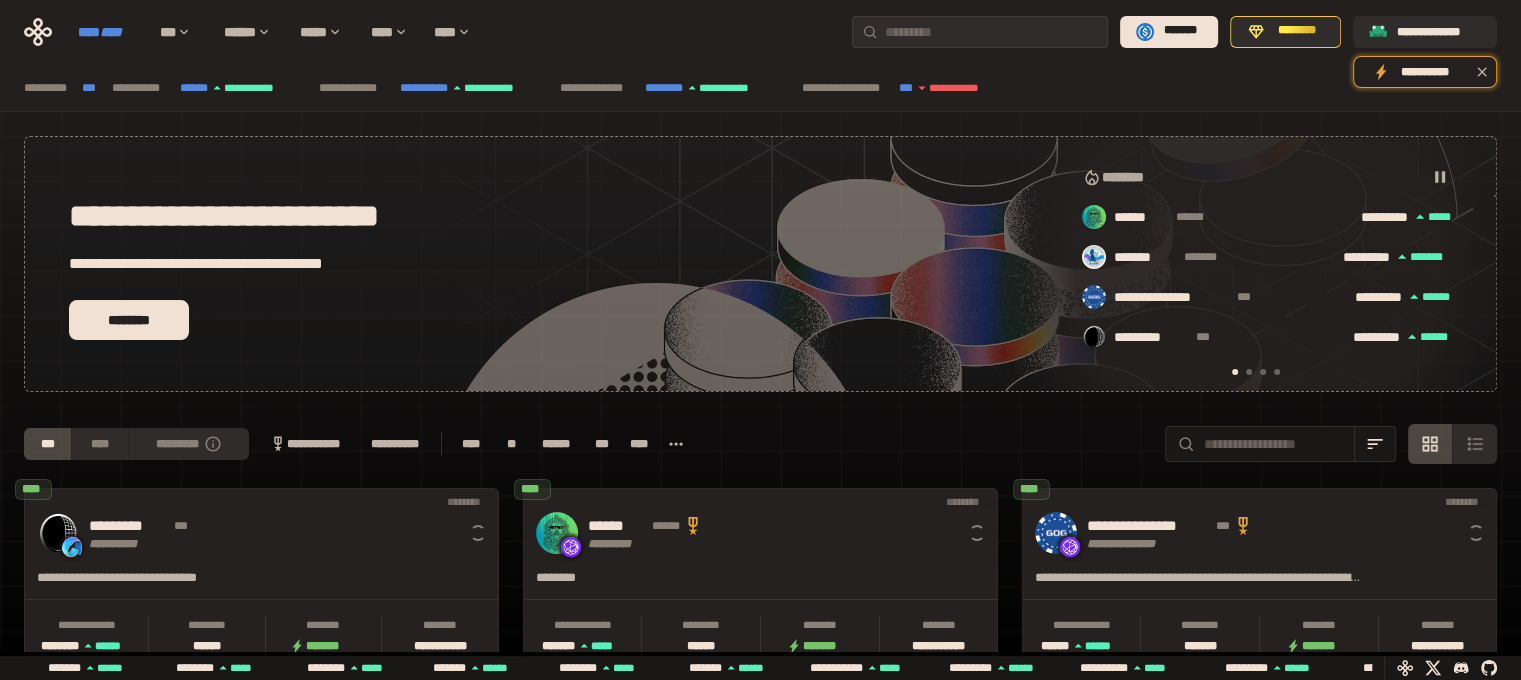 scroll, scrollTop: 0, scrollLeft: 16, axis: horizontal 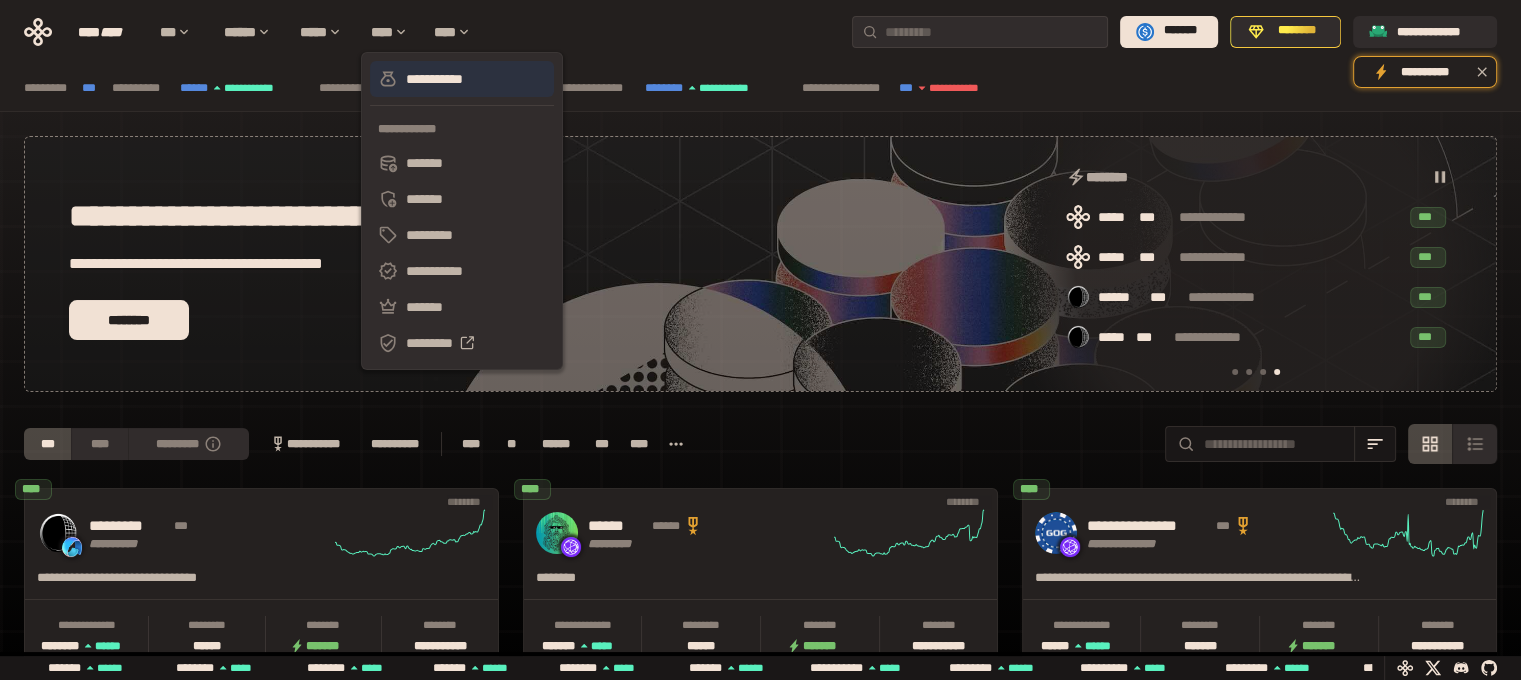 click on "**********" at bounding box center [462, 79] 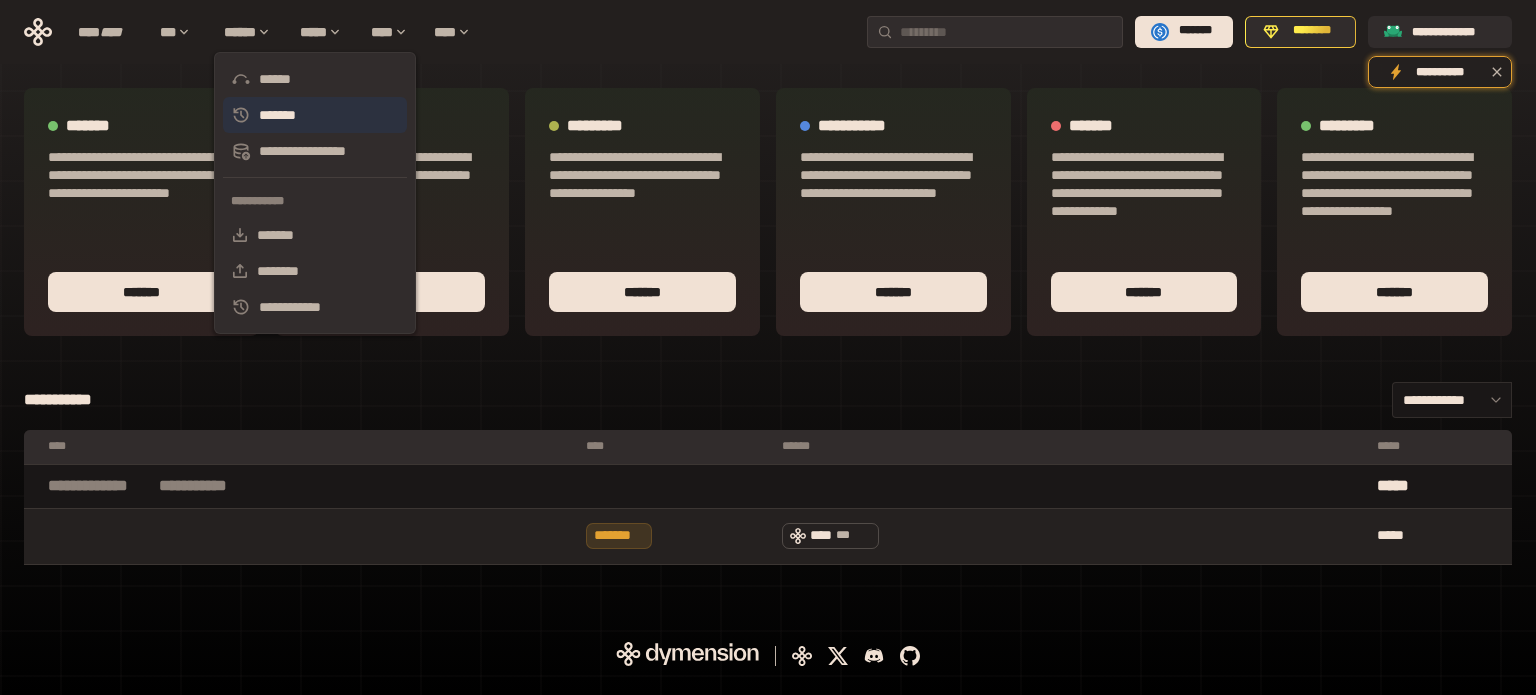 click on "*******" at bounding box center (315, 115) 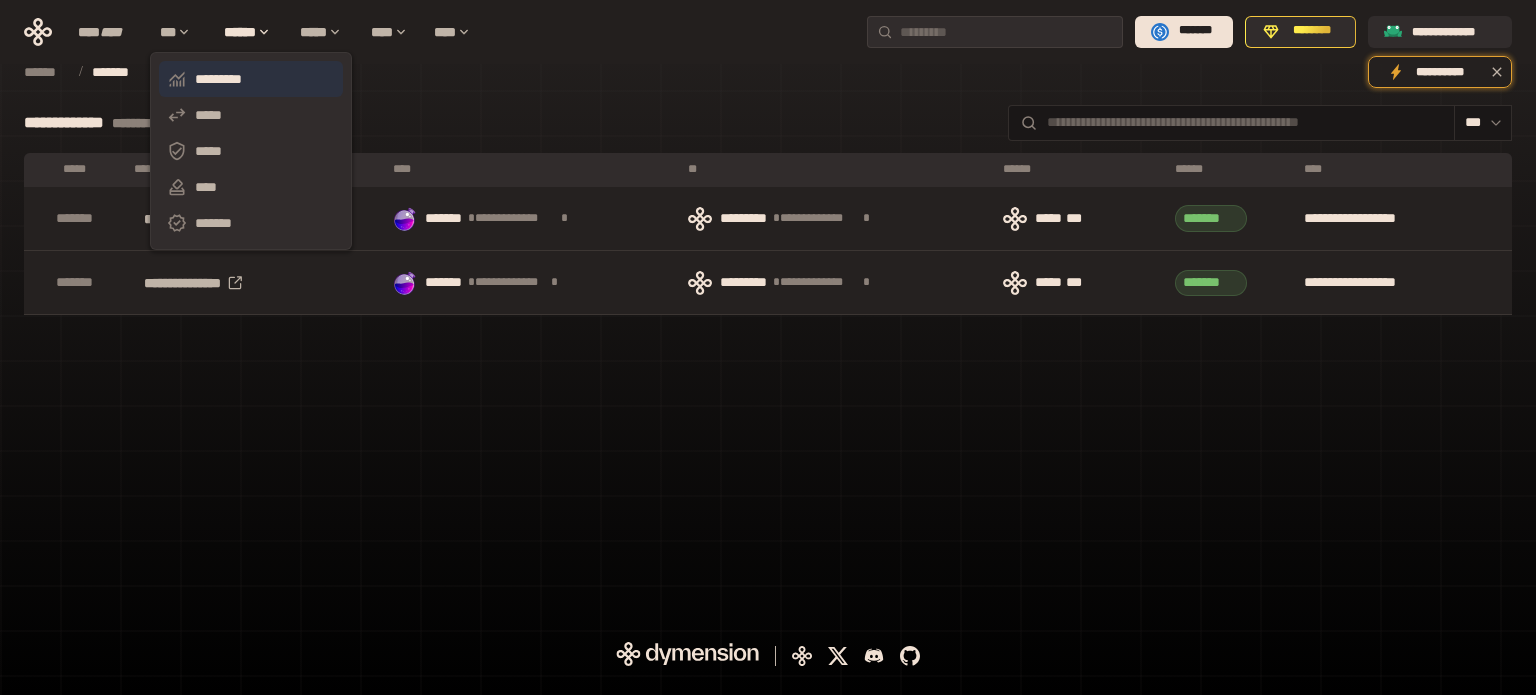 click on "*********" at bounding box center (251, 79) 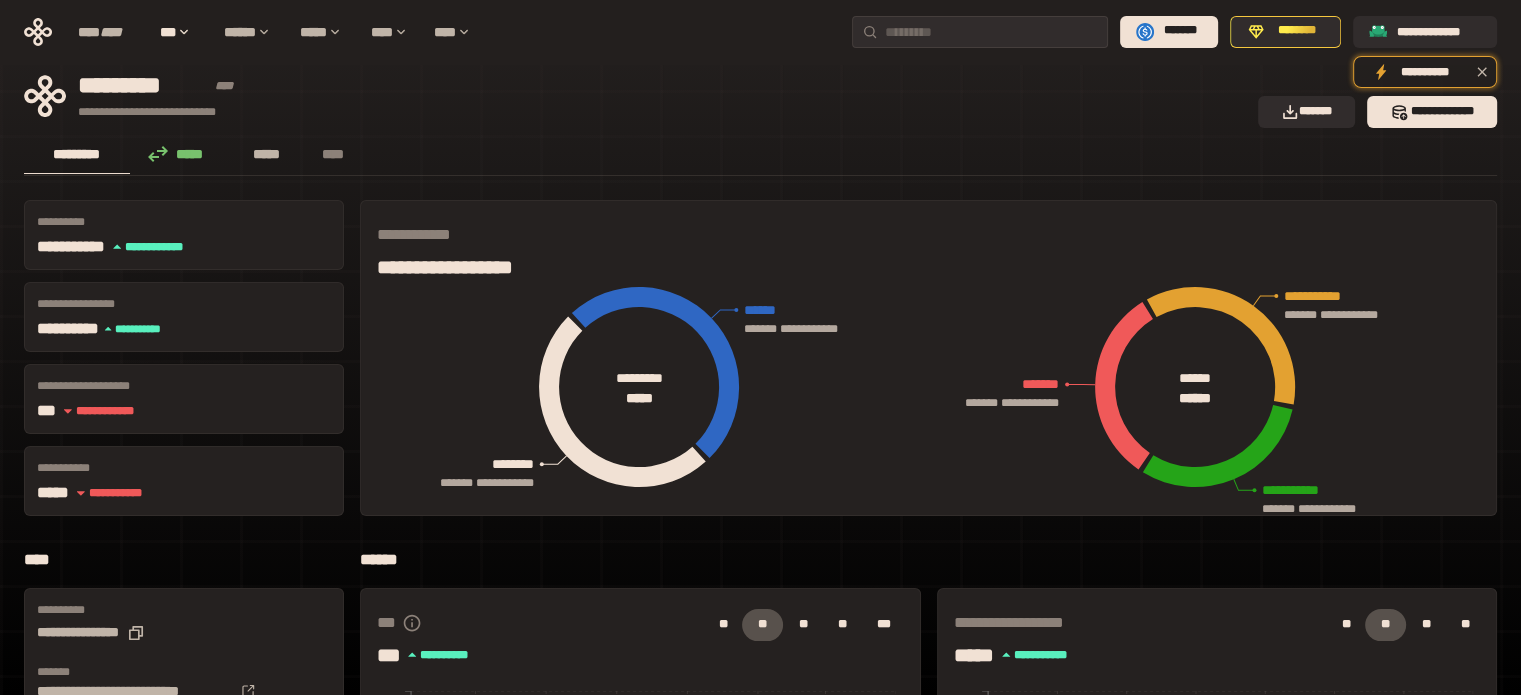 click on "*****" at bounding box center [267, 154] 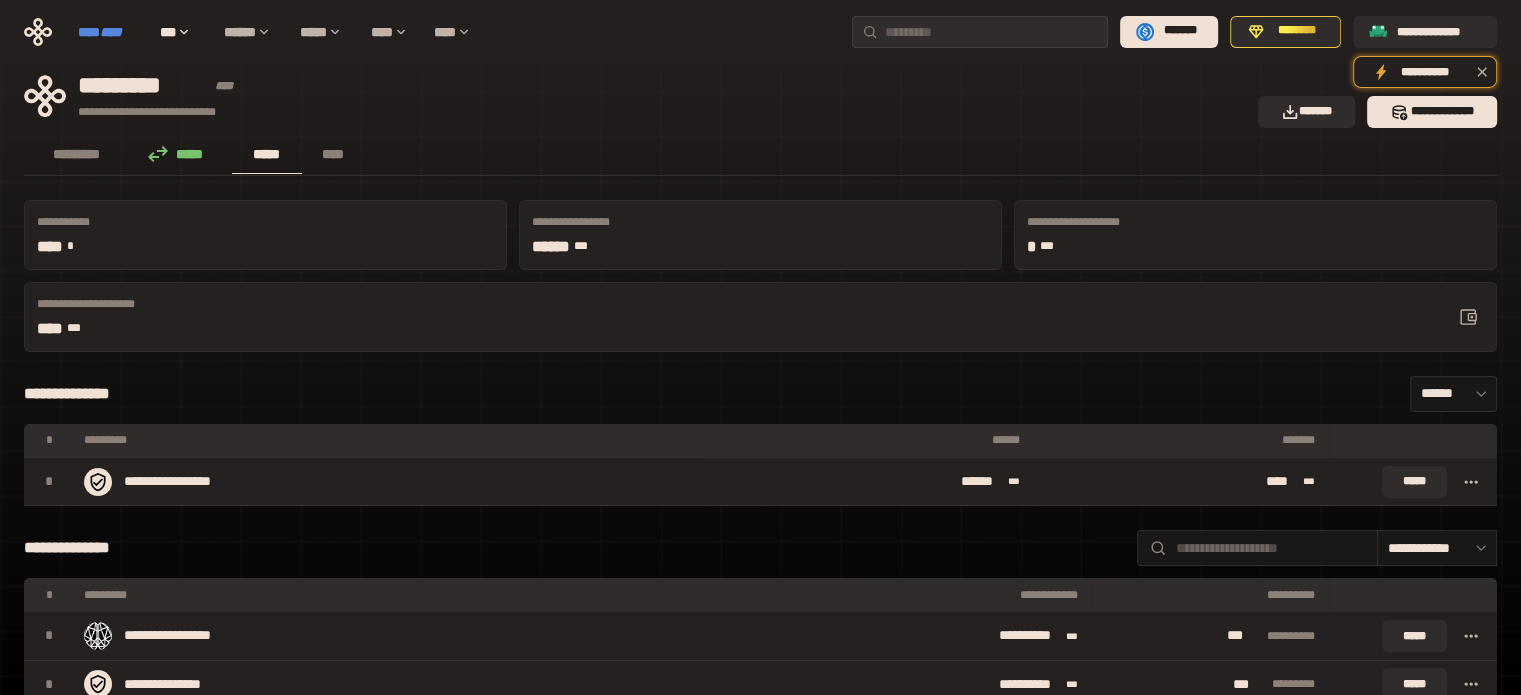 click on "****" at bounding box center (111, 32) 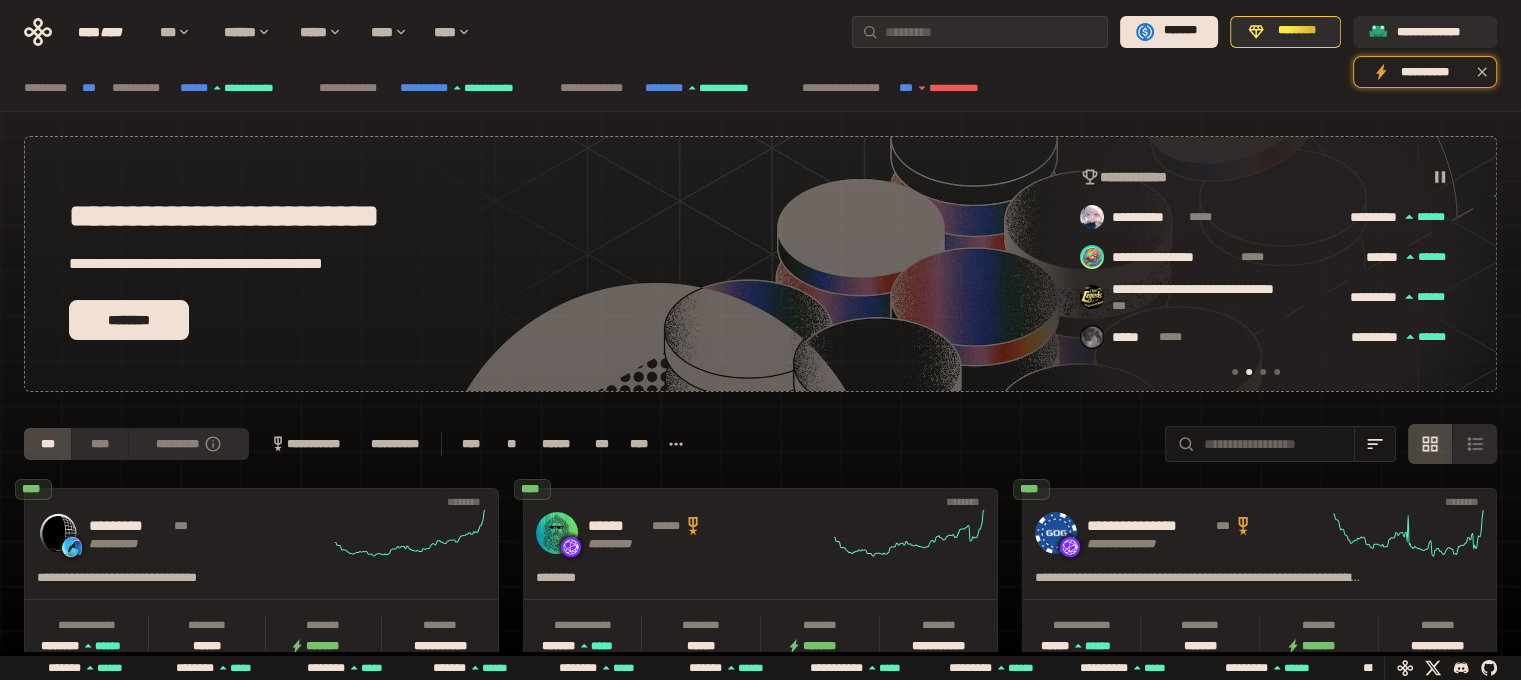 scroll, scrollTop: 0, scrollLeft: 436, axis: horizontal 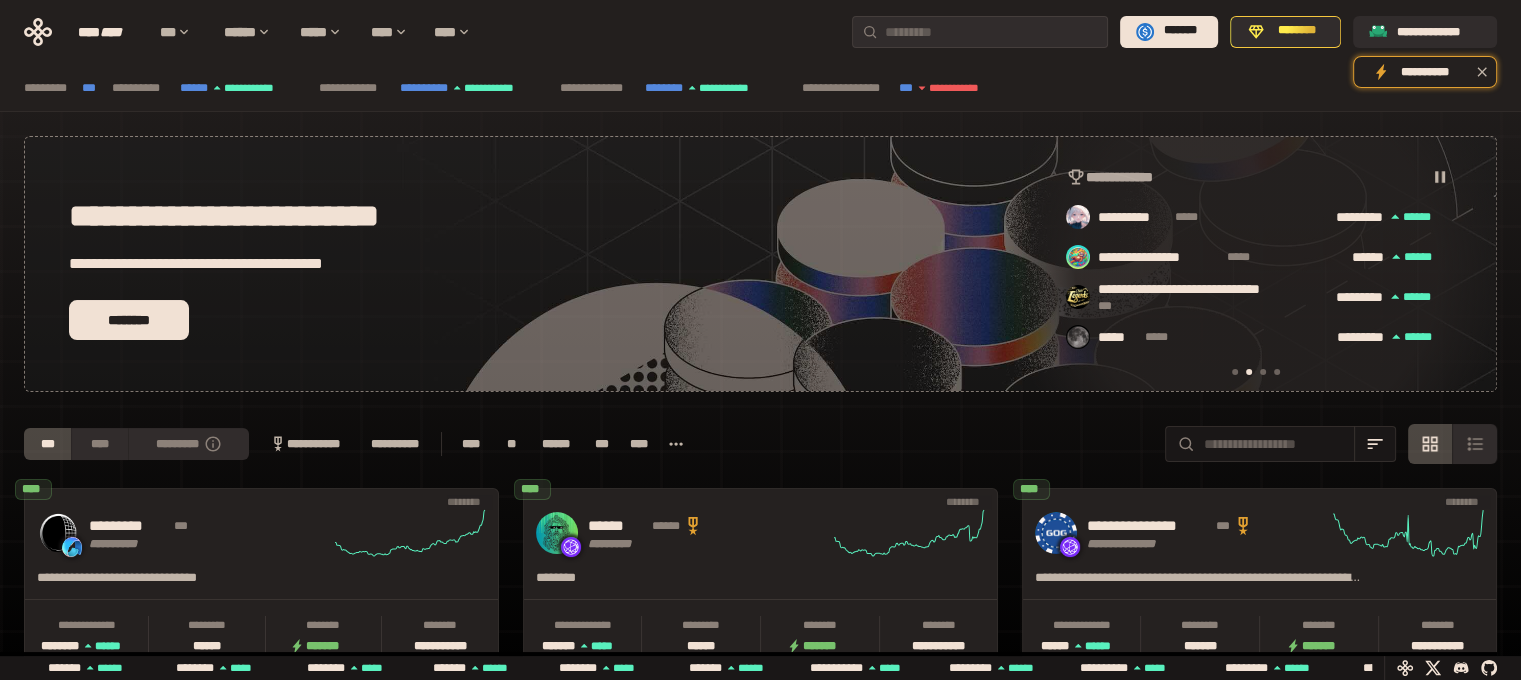 click on "******" at bounding box center [555, 444] 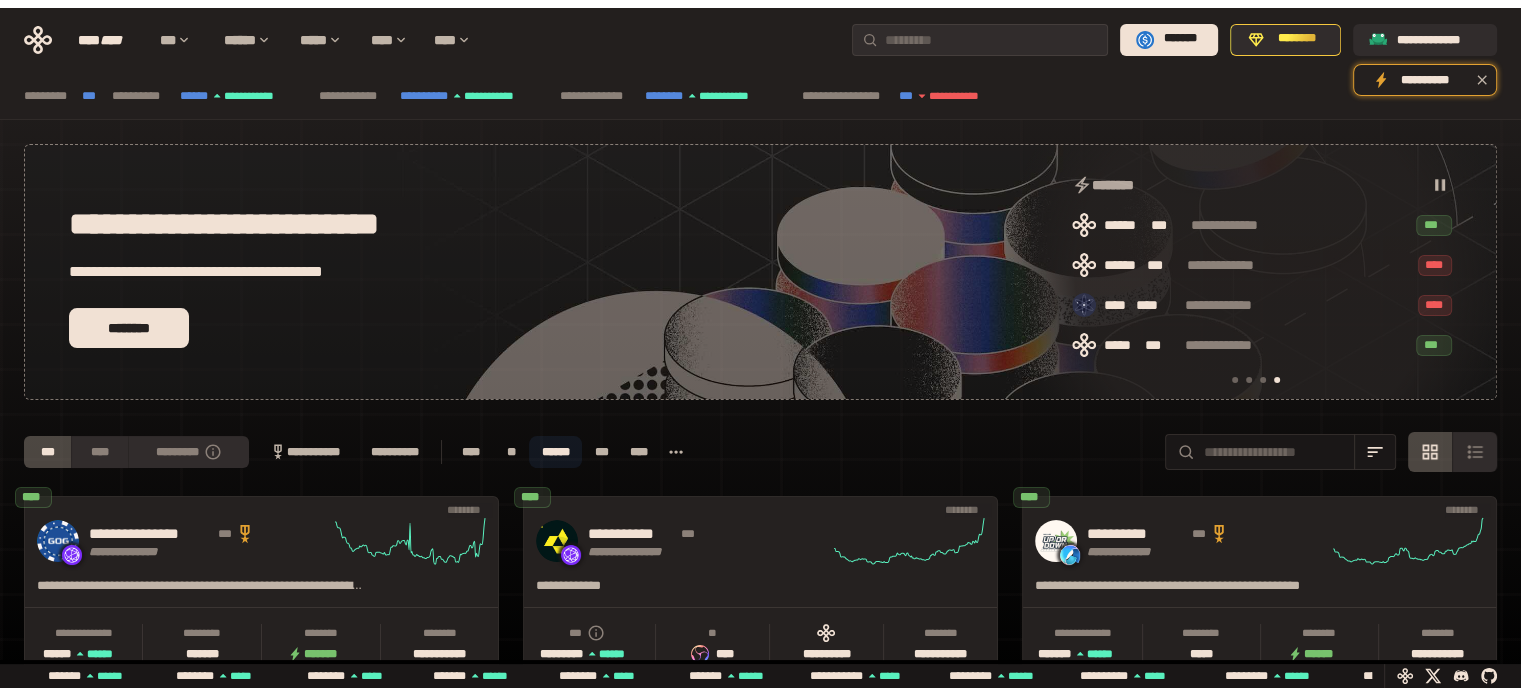 scroll, scrollTop: 0, scrollLeft: 1276, axis: horizontal 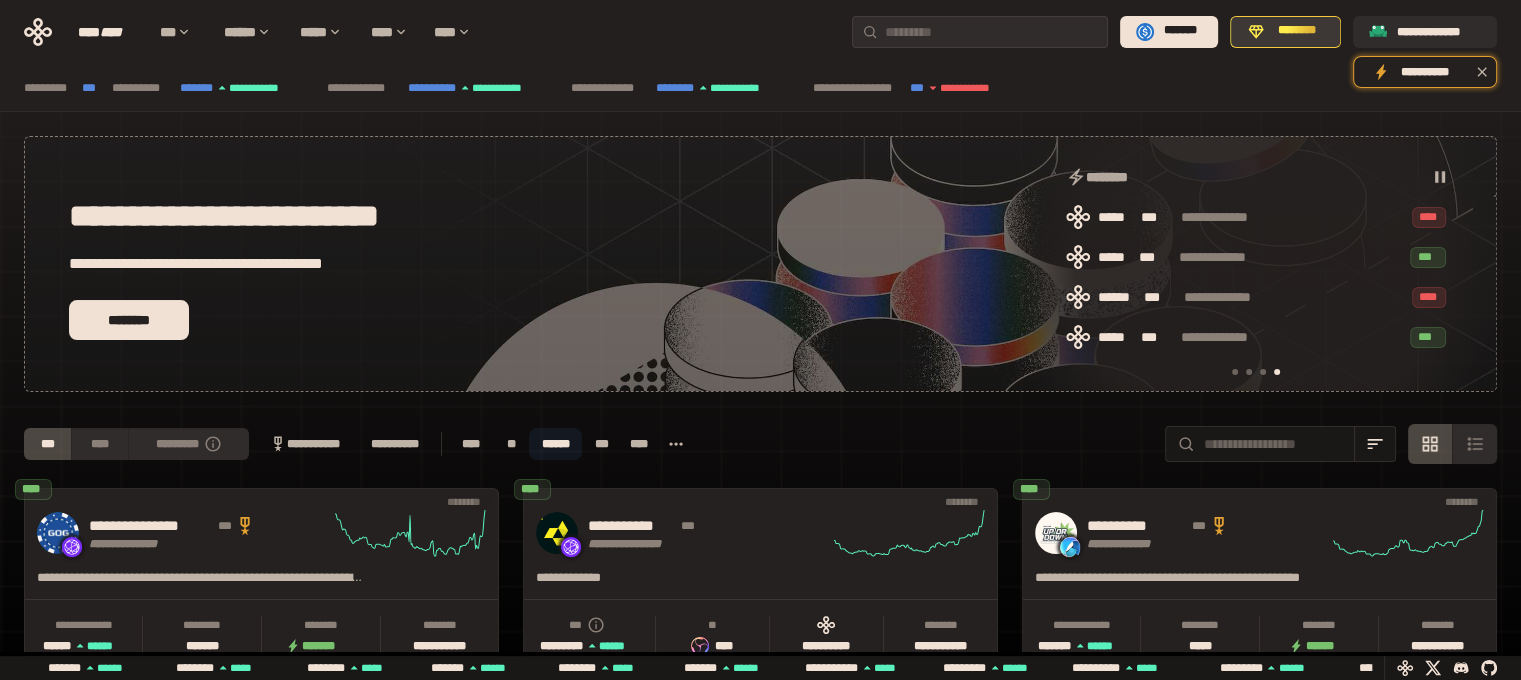 click on "********" at bounding box center (1296, 31) 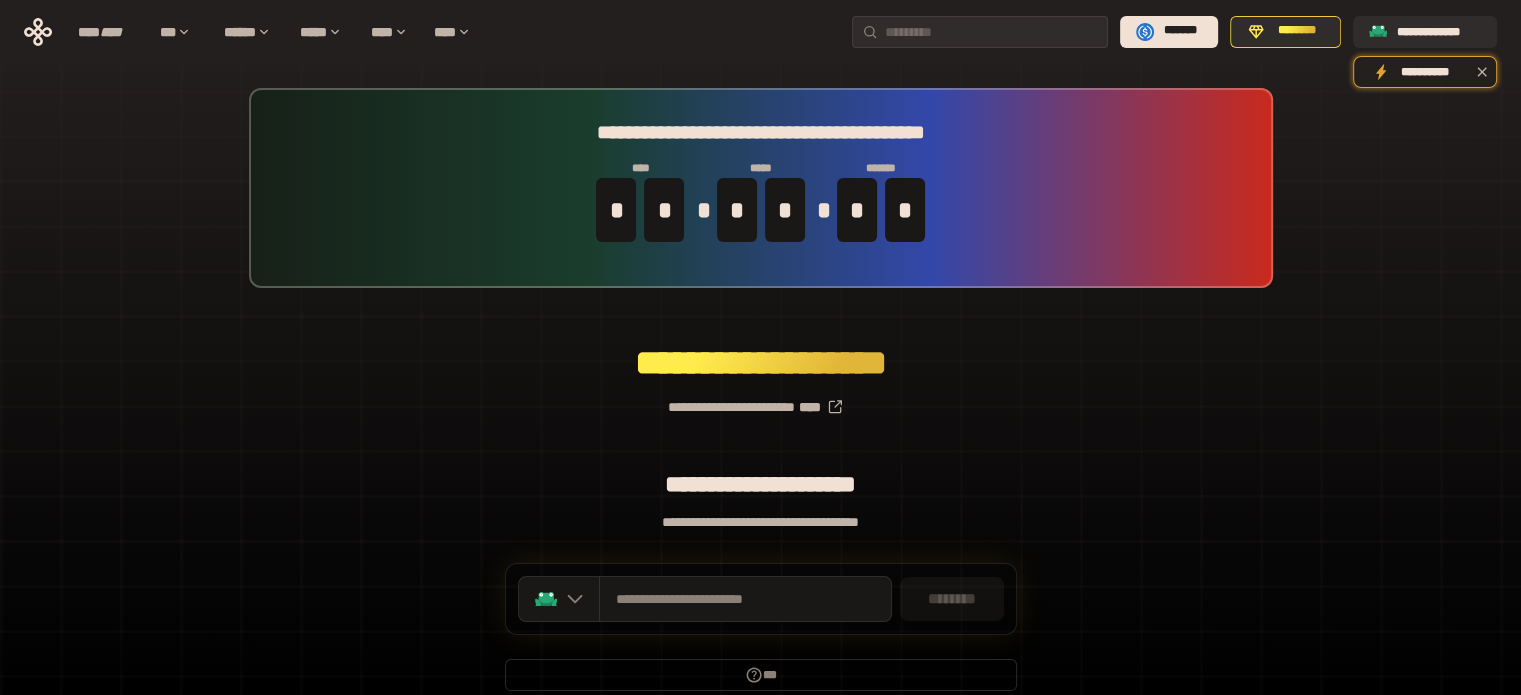click on "********" at bounding box center [952, 599] 